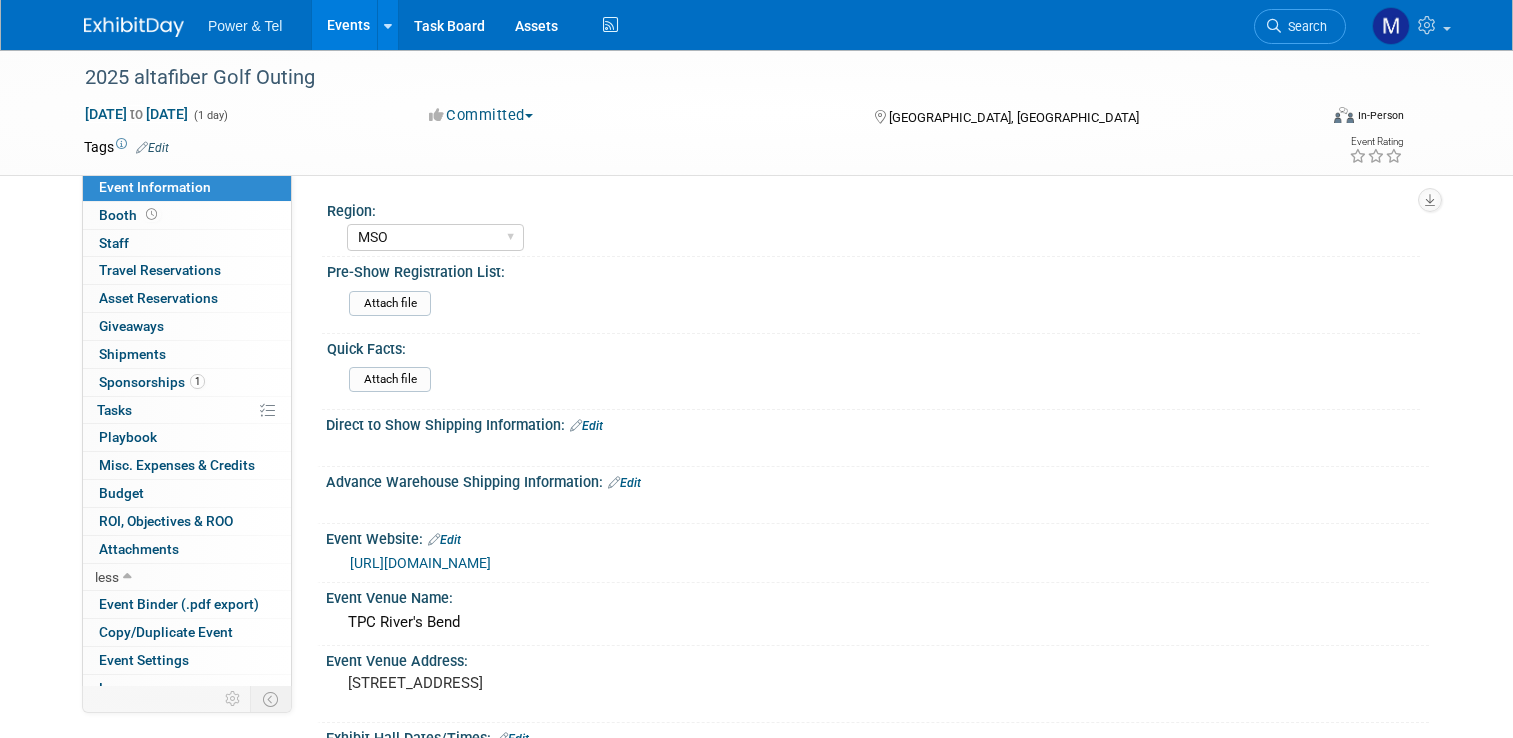 select on "MSO" 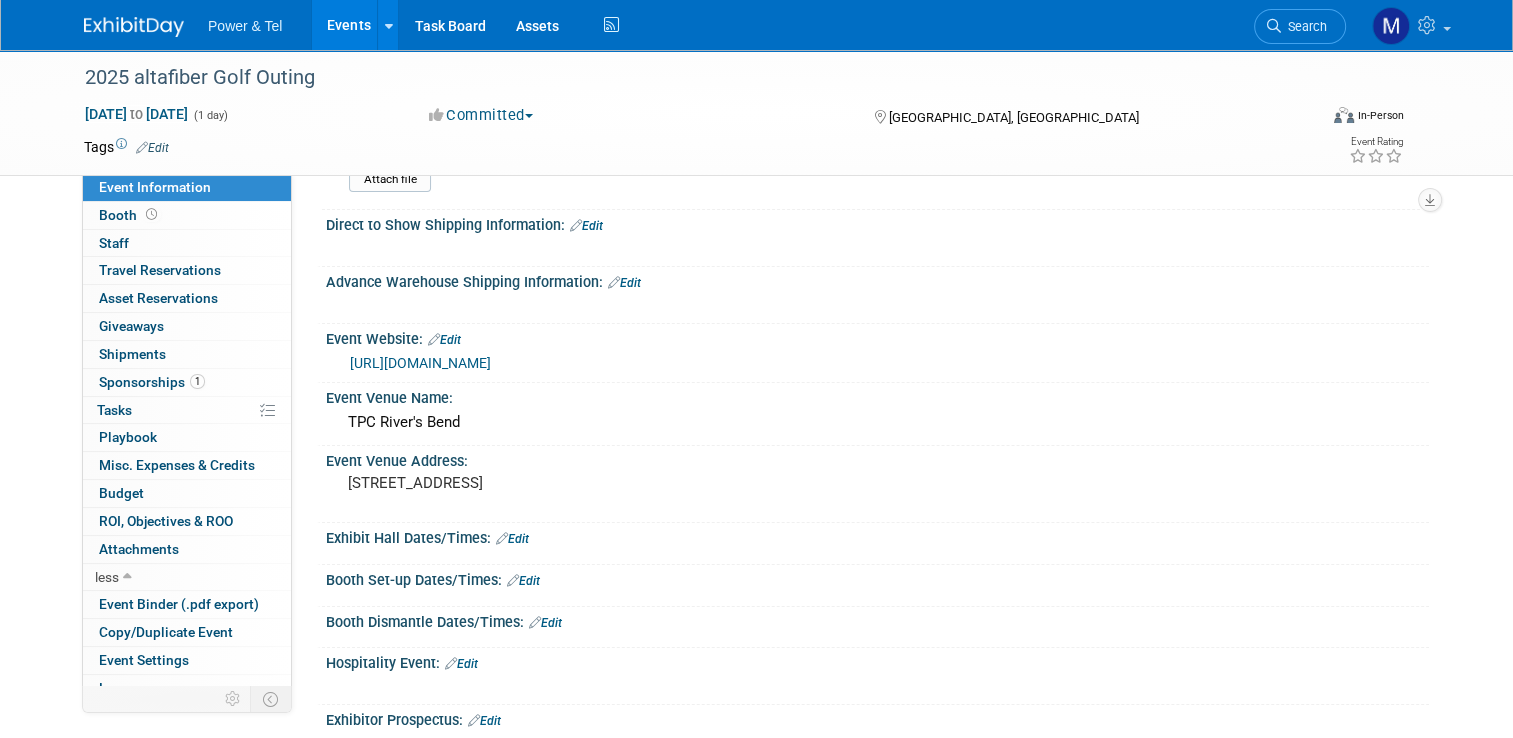 scroll, scrollTop: 0, scrollLeft: 0, axis: both 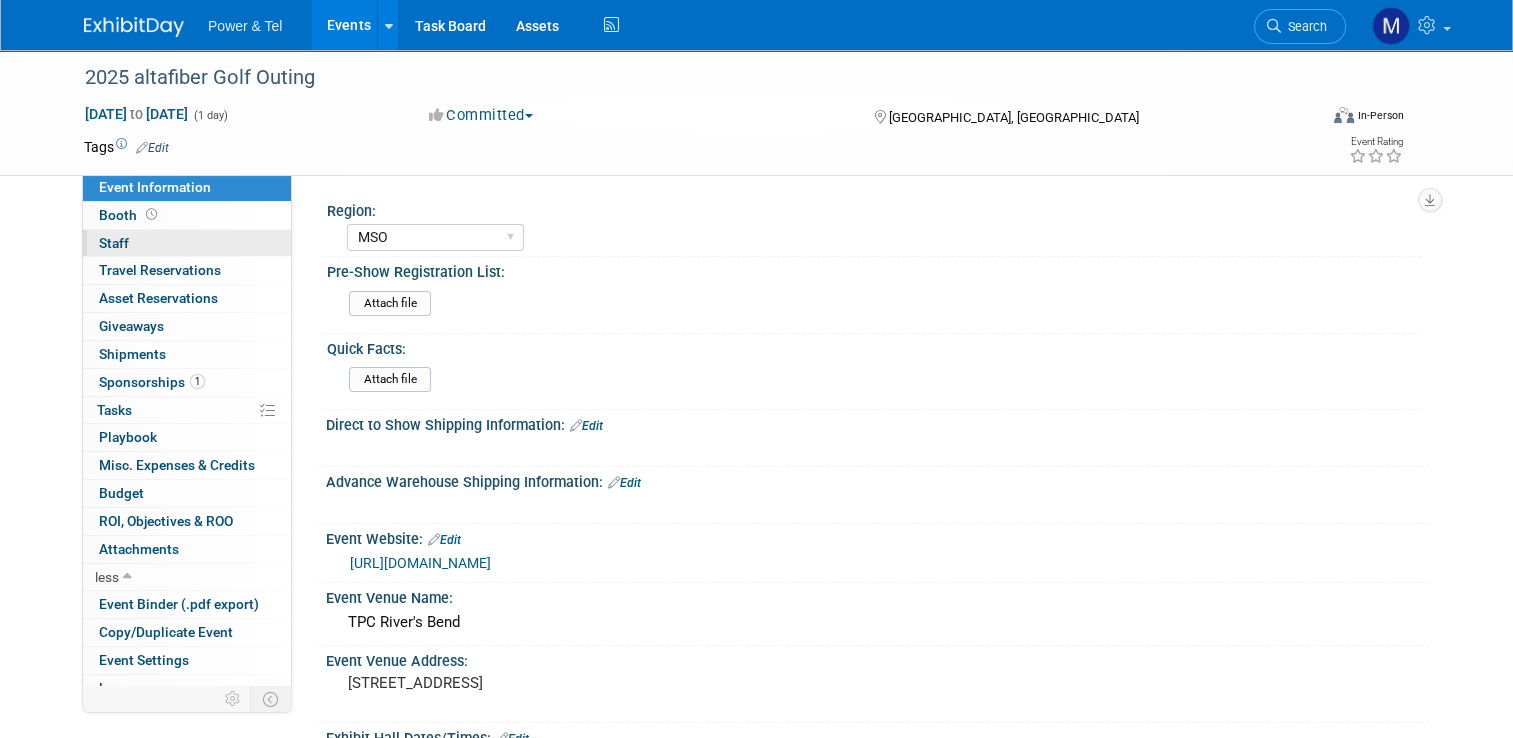 click on "0
Staff 0" at bounding box center (187, 243) 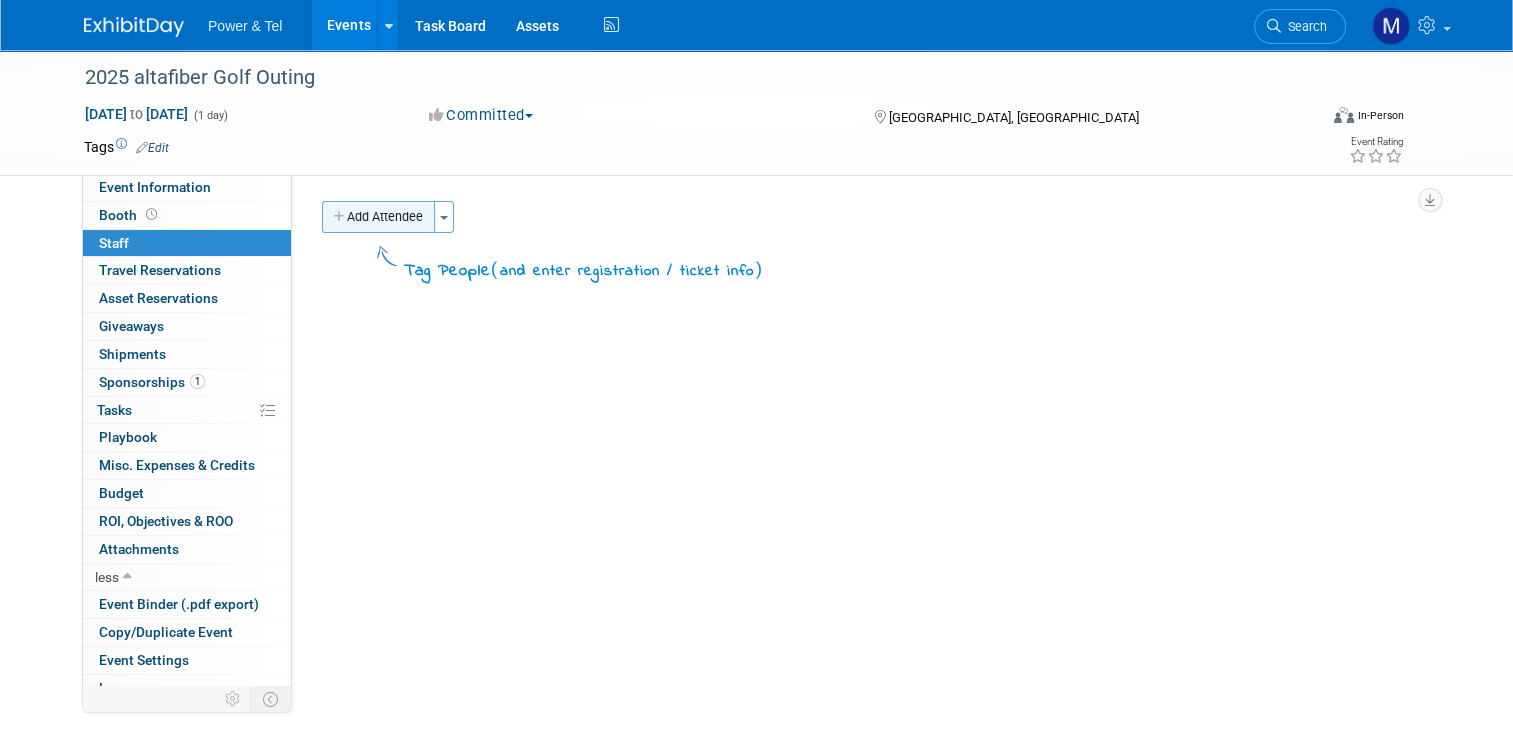 click on "Add Attendee" at bounding box center [378, 217] 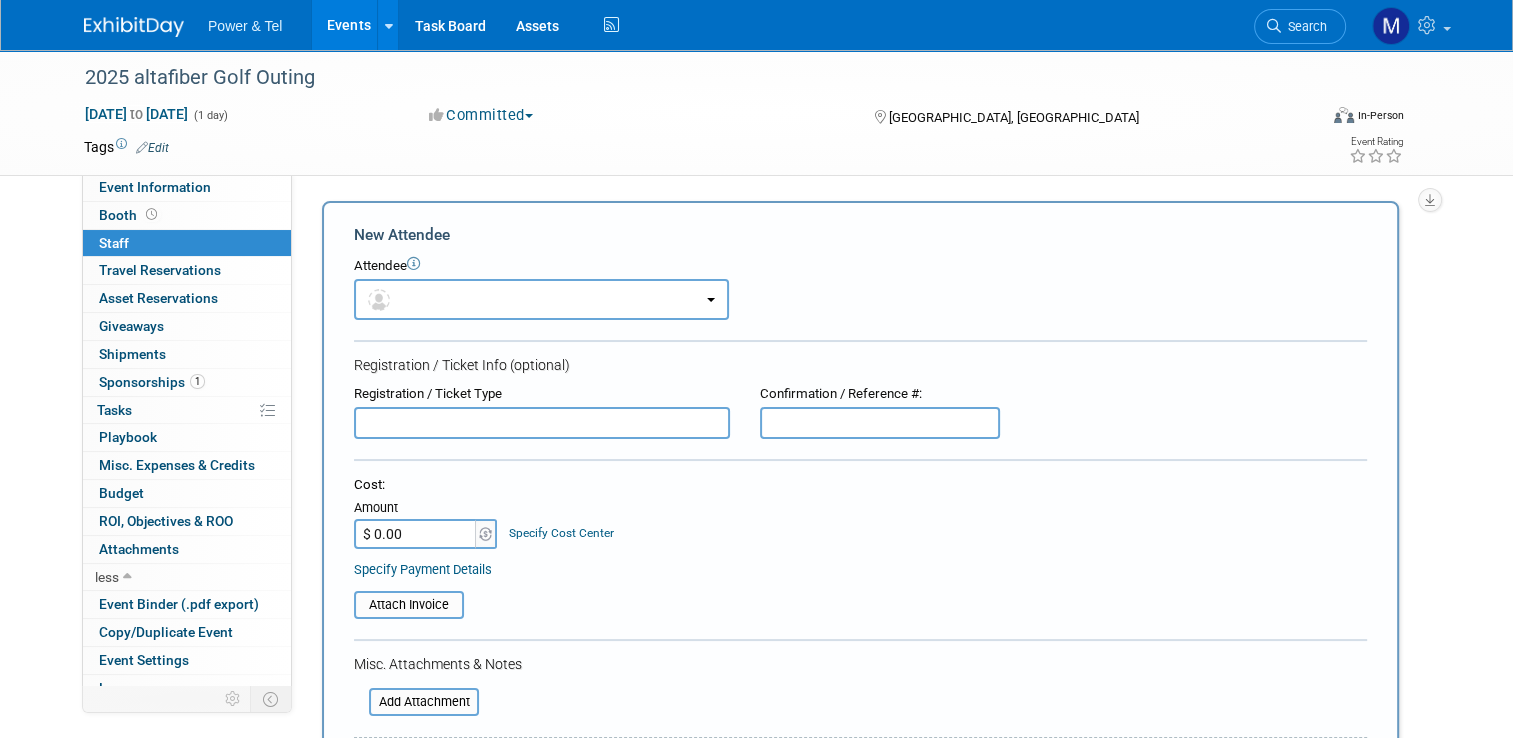 scroll, scrollTop: 0, scrollLeft: 0, axis: both 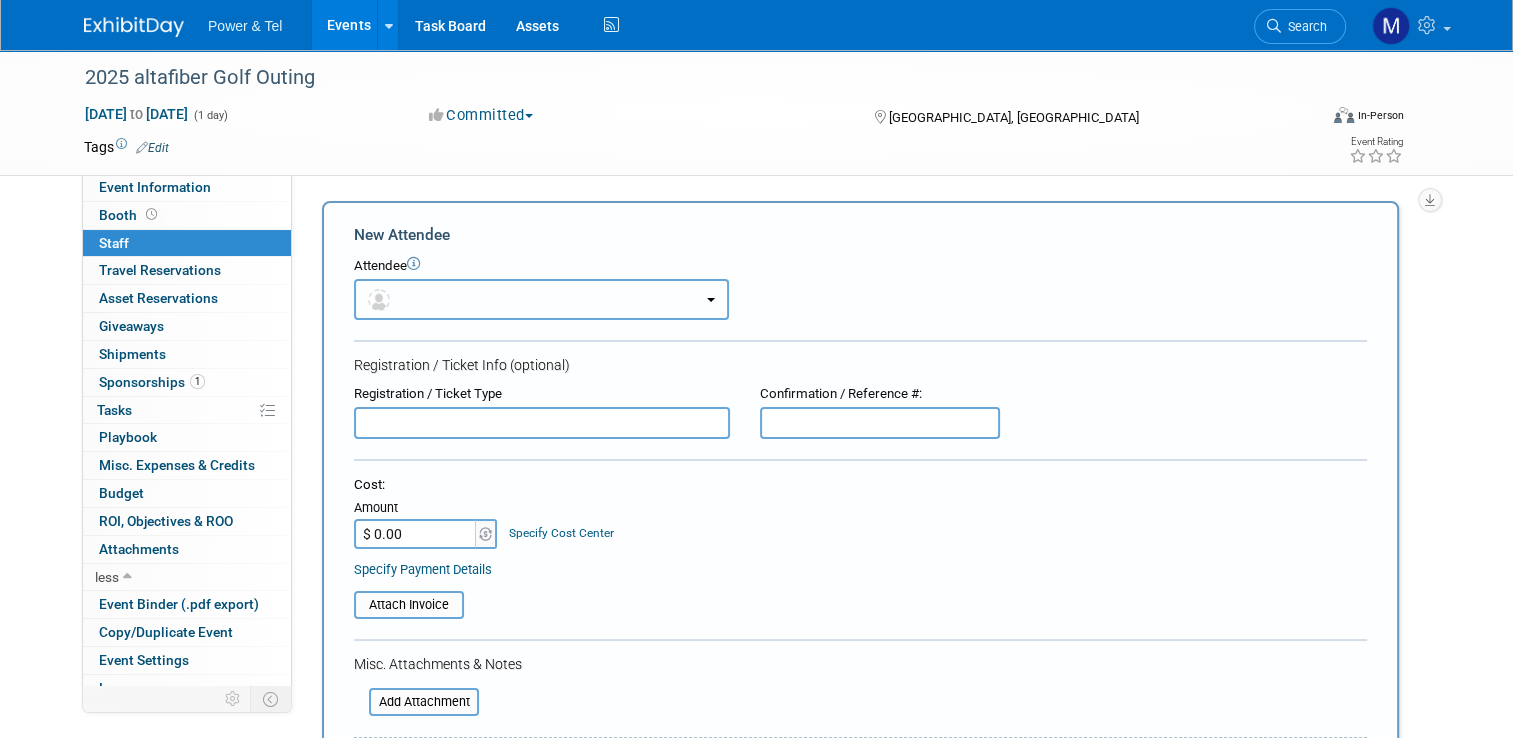 click at bounding box center (541, 299) 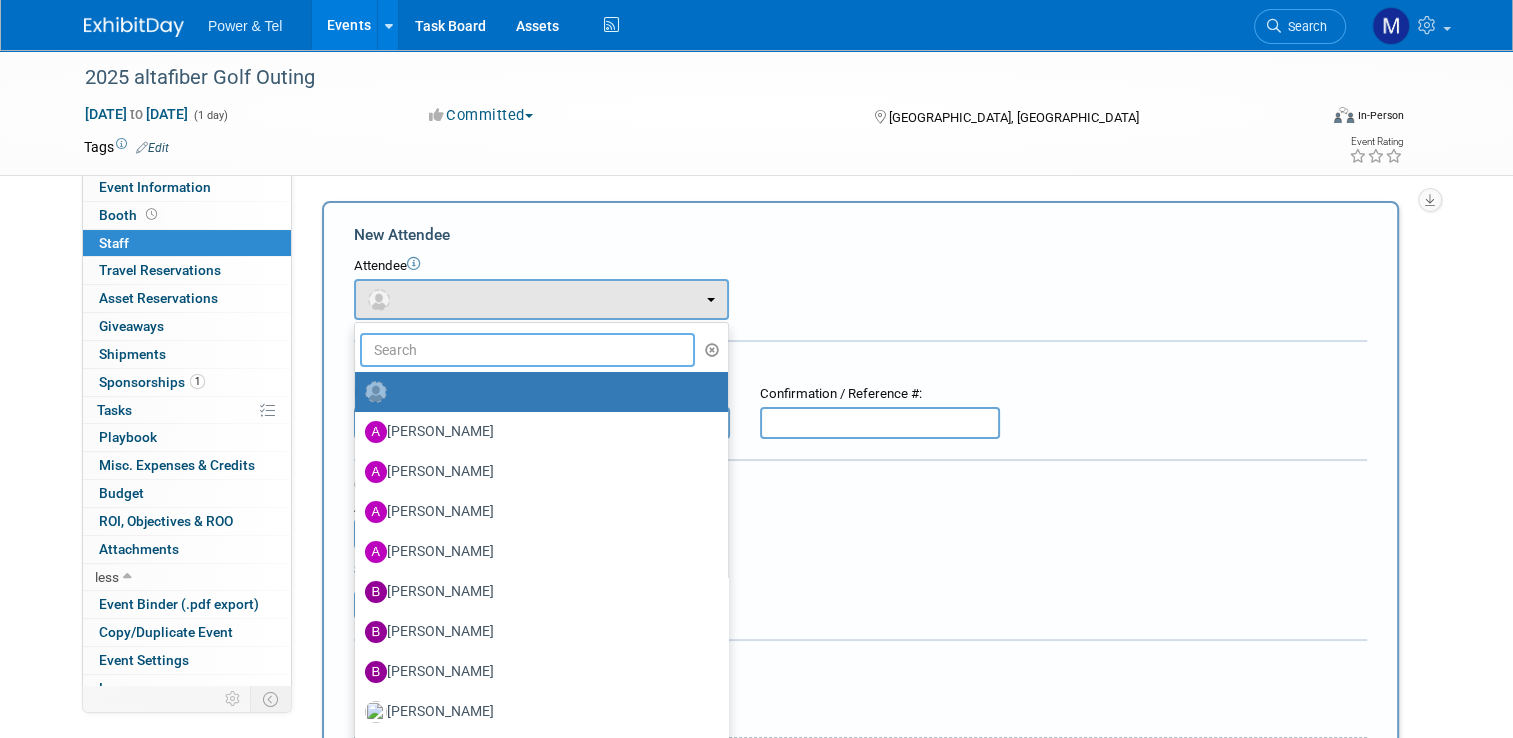 click at bounding box center (527, 350) 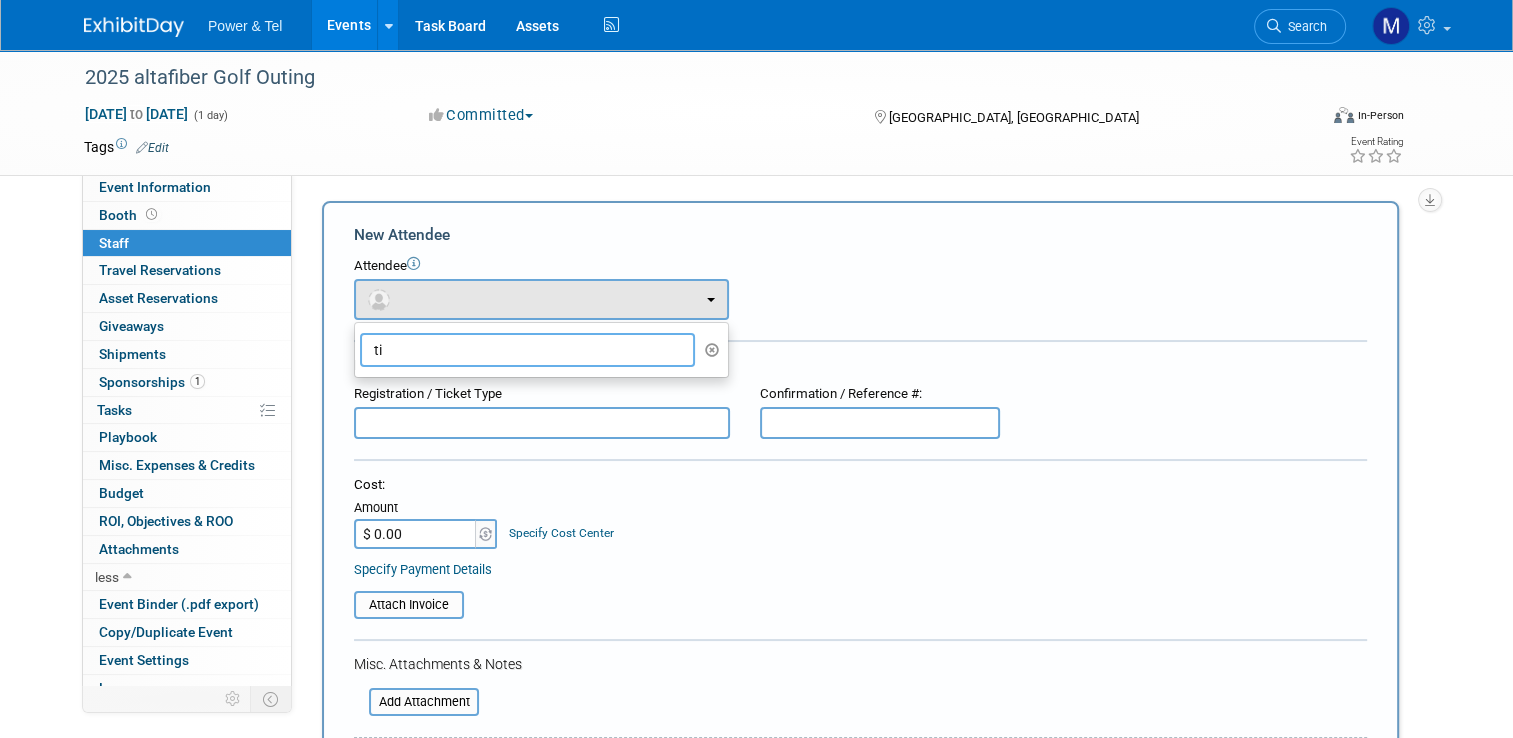type on "t" 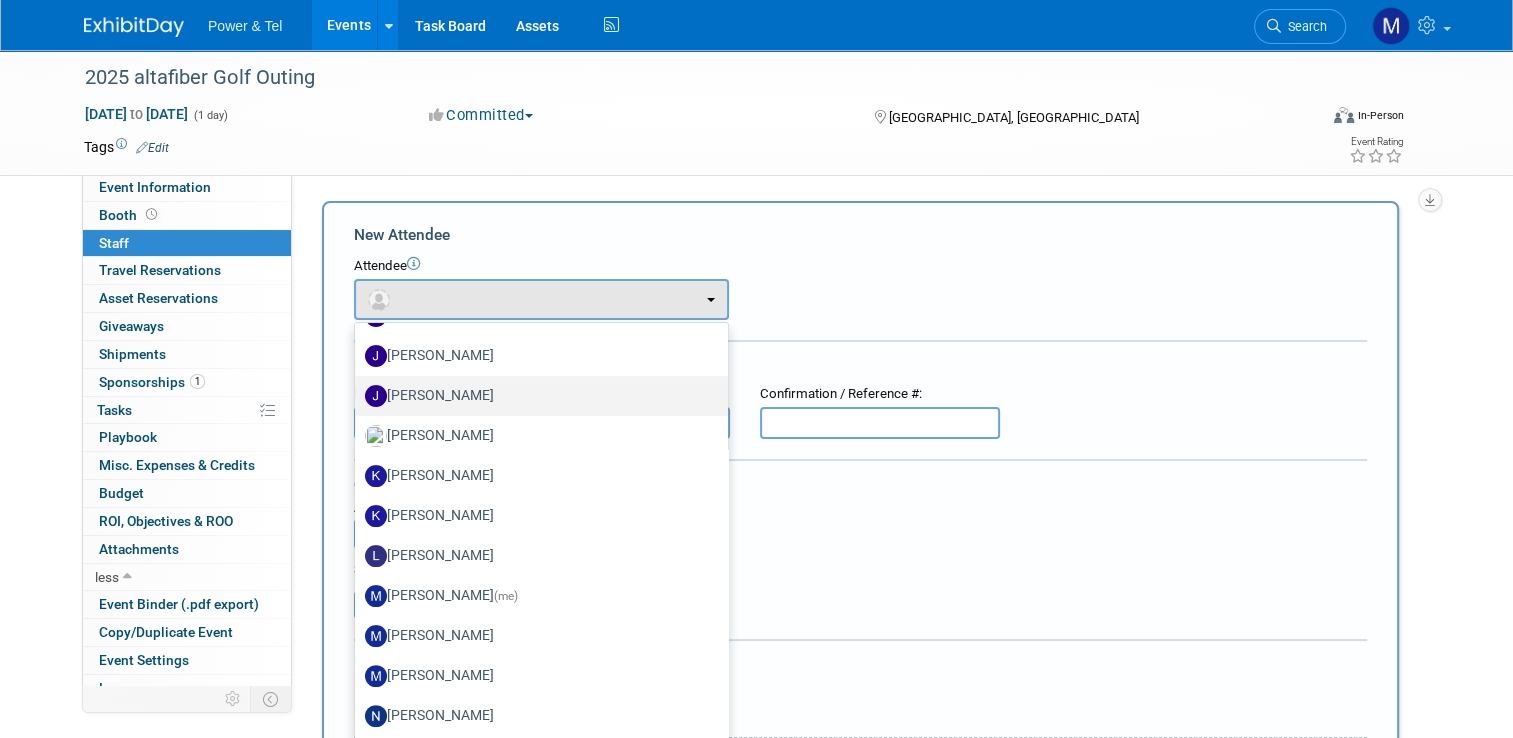 scroll, scrollTop: 656, scrollLeft: 0, axis: vertical 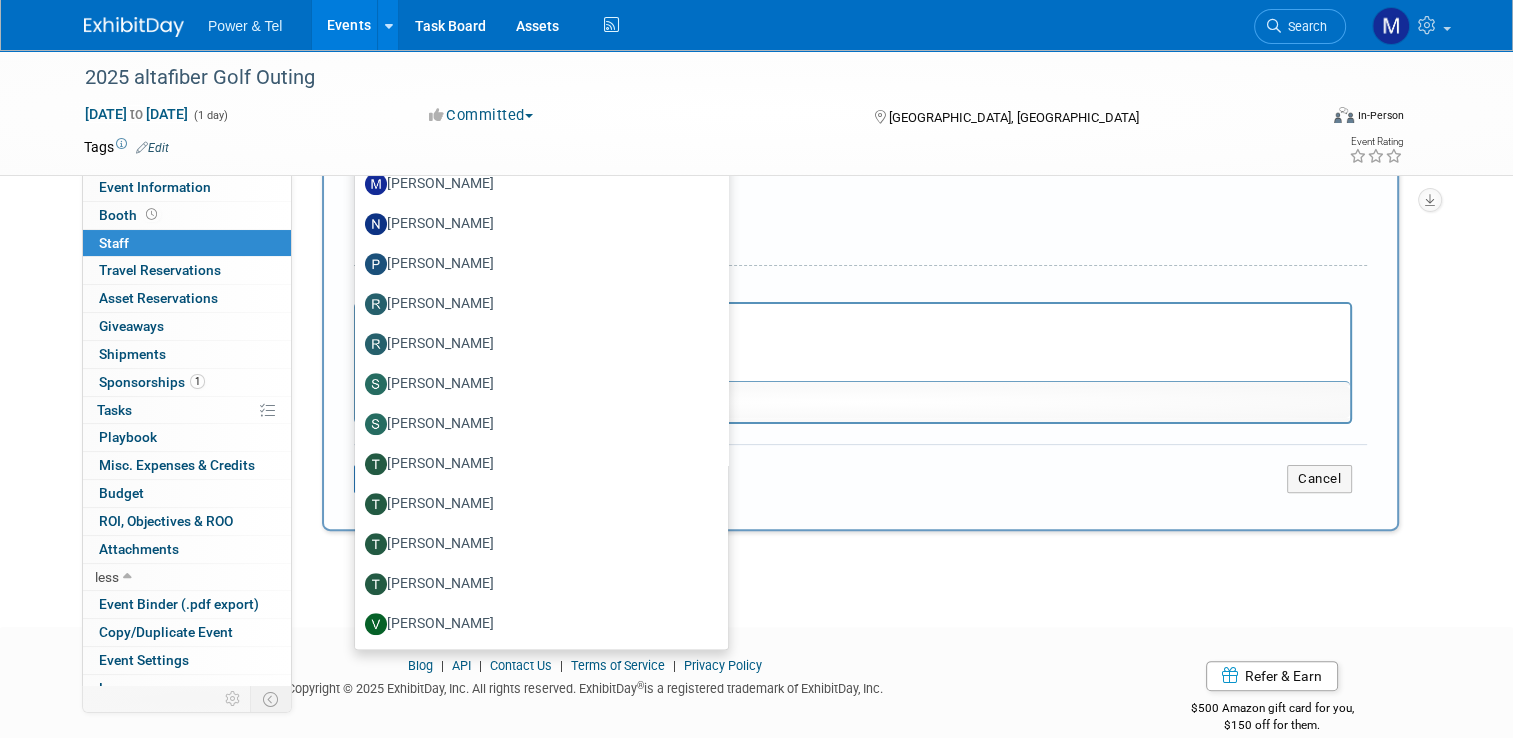 drag, startPoint x: 873, startPoint y: 268, endPoint x: 860, endPoint y: 269, distance: 13.038404 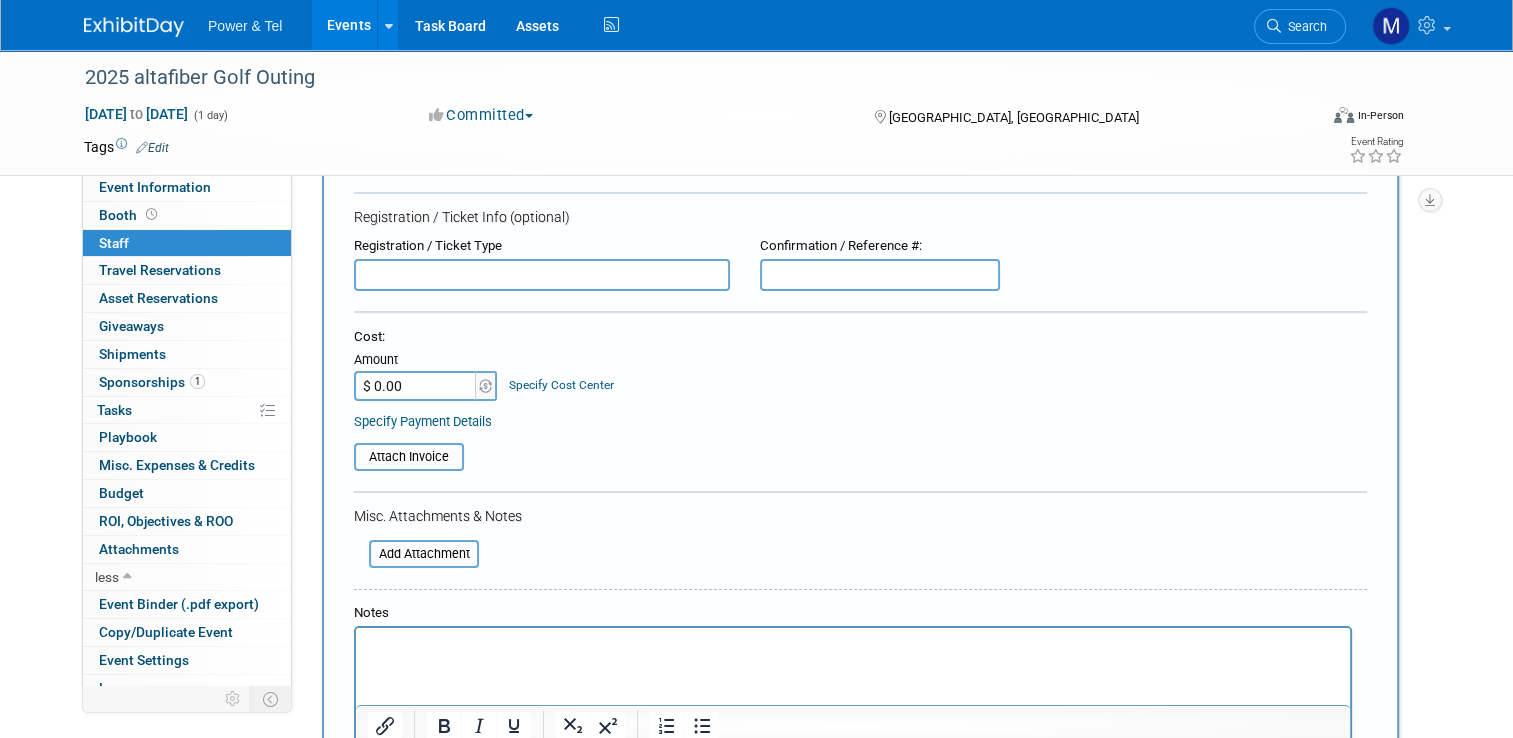 scroll, scrollTop: 0, scrollLeft: 0, axis: both 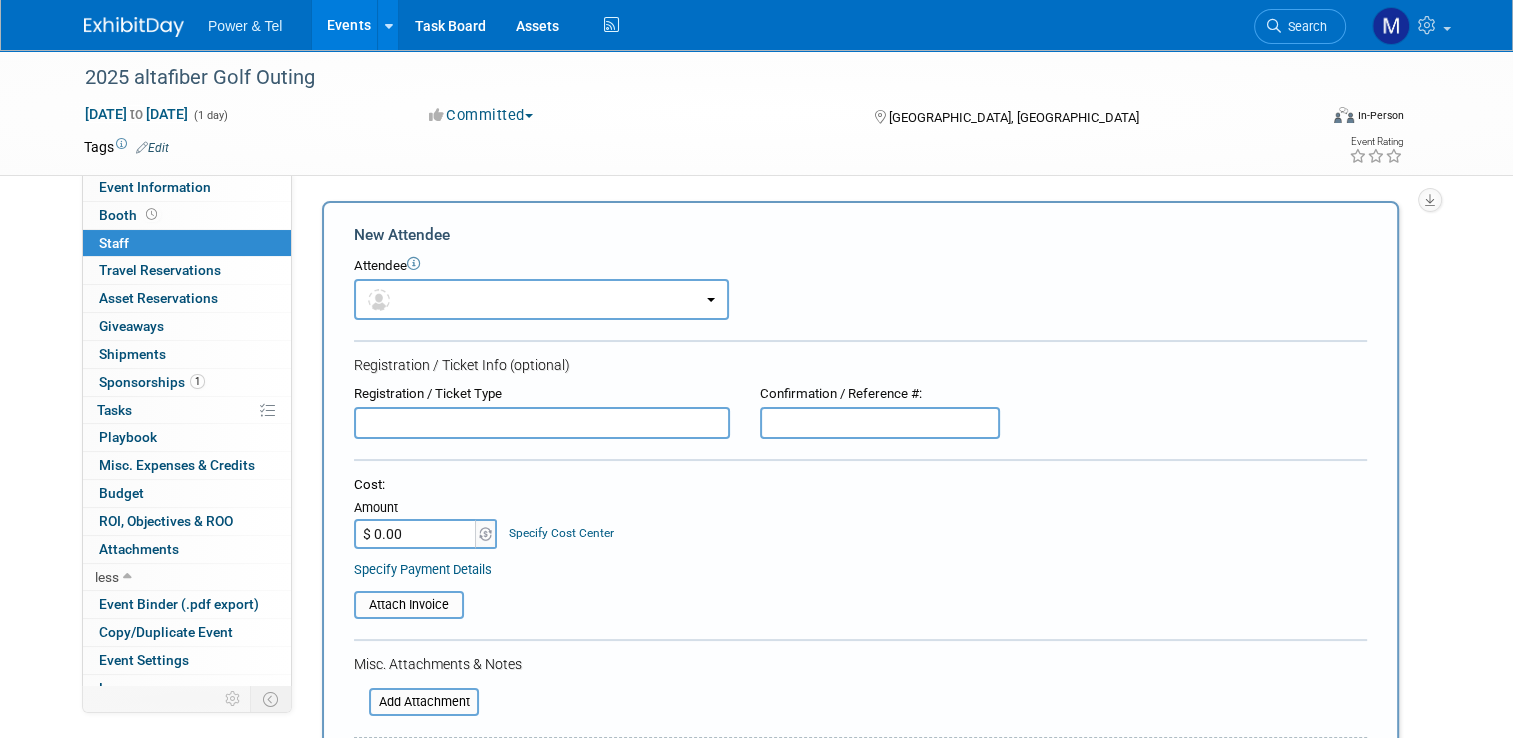 click at bounding box center [542, 423] 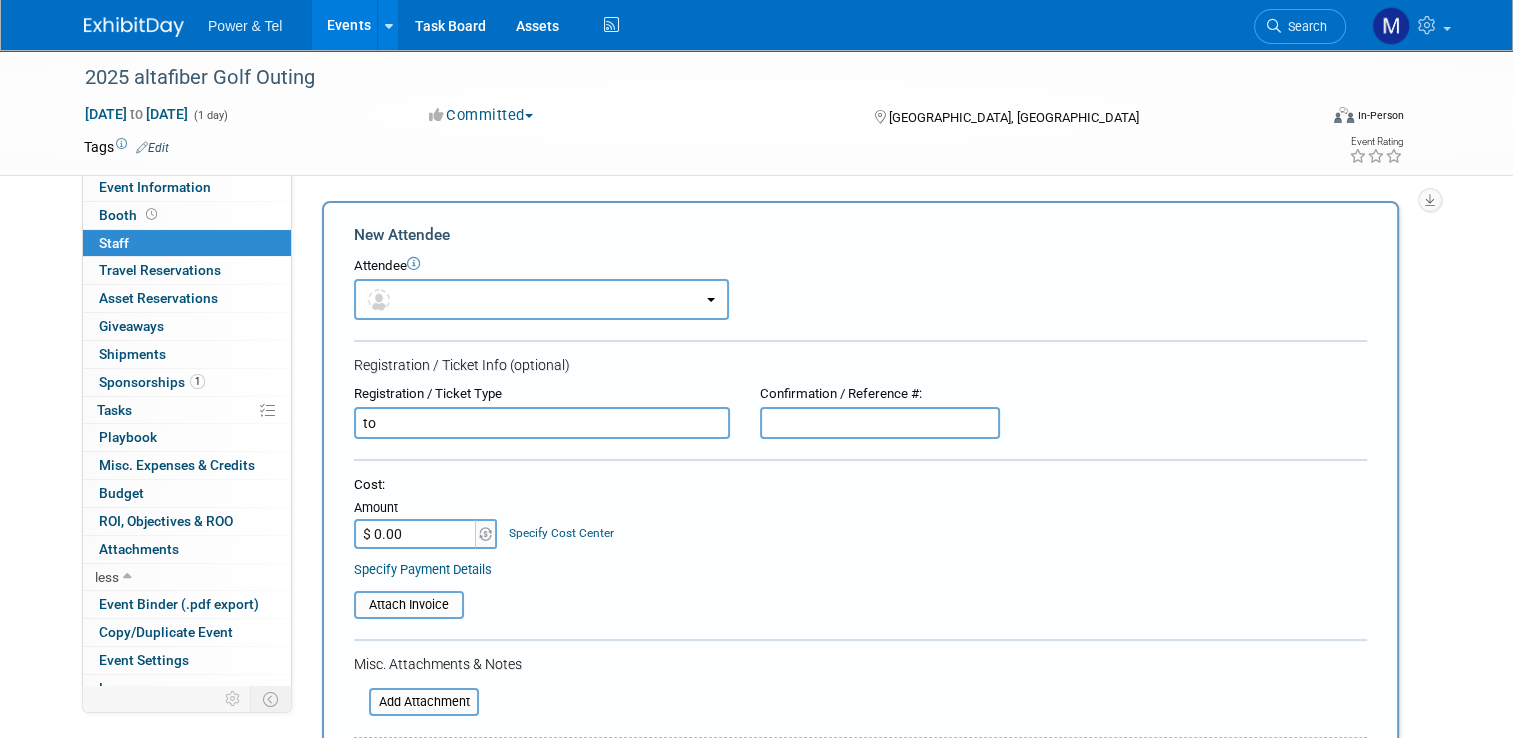 type on "t" 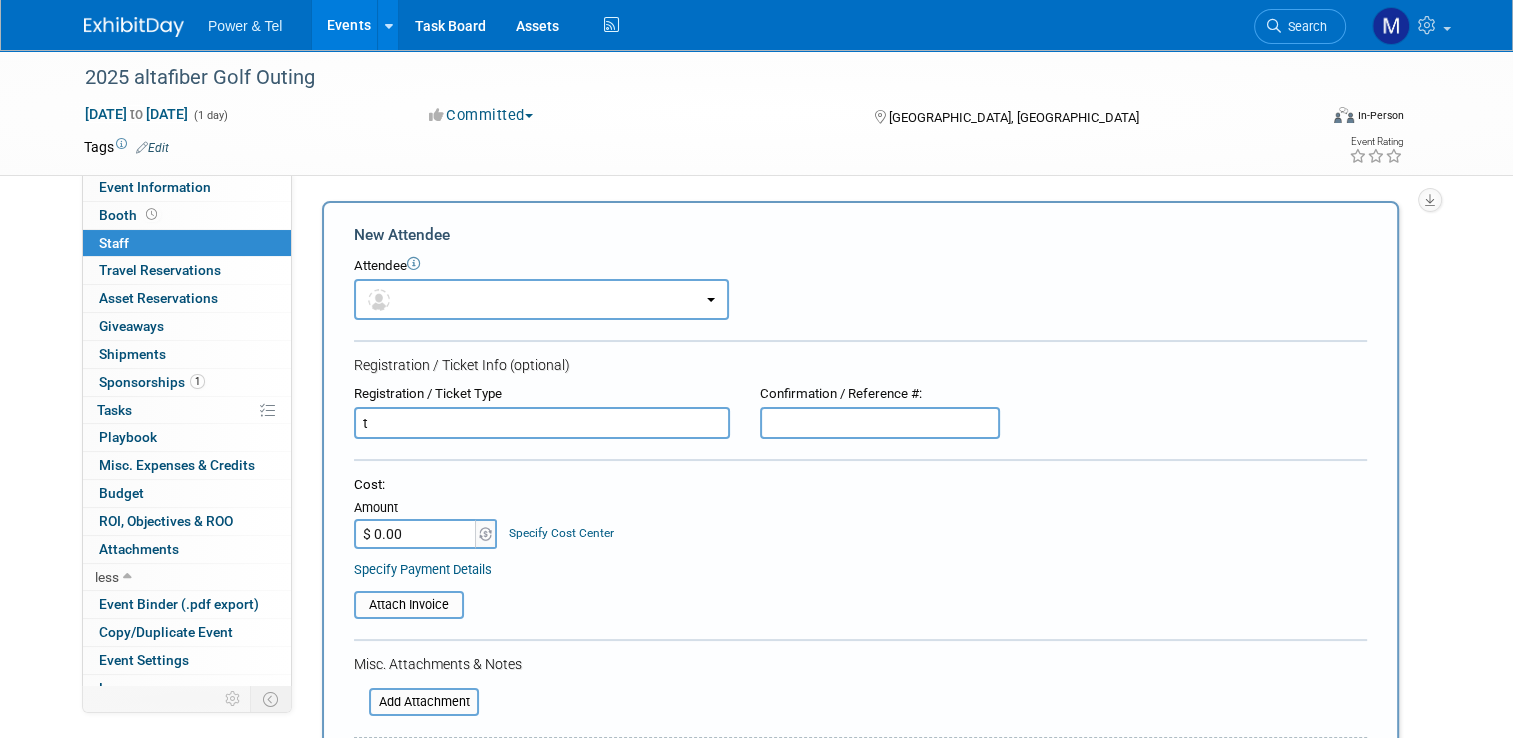 type 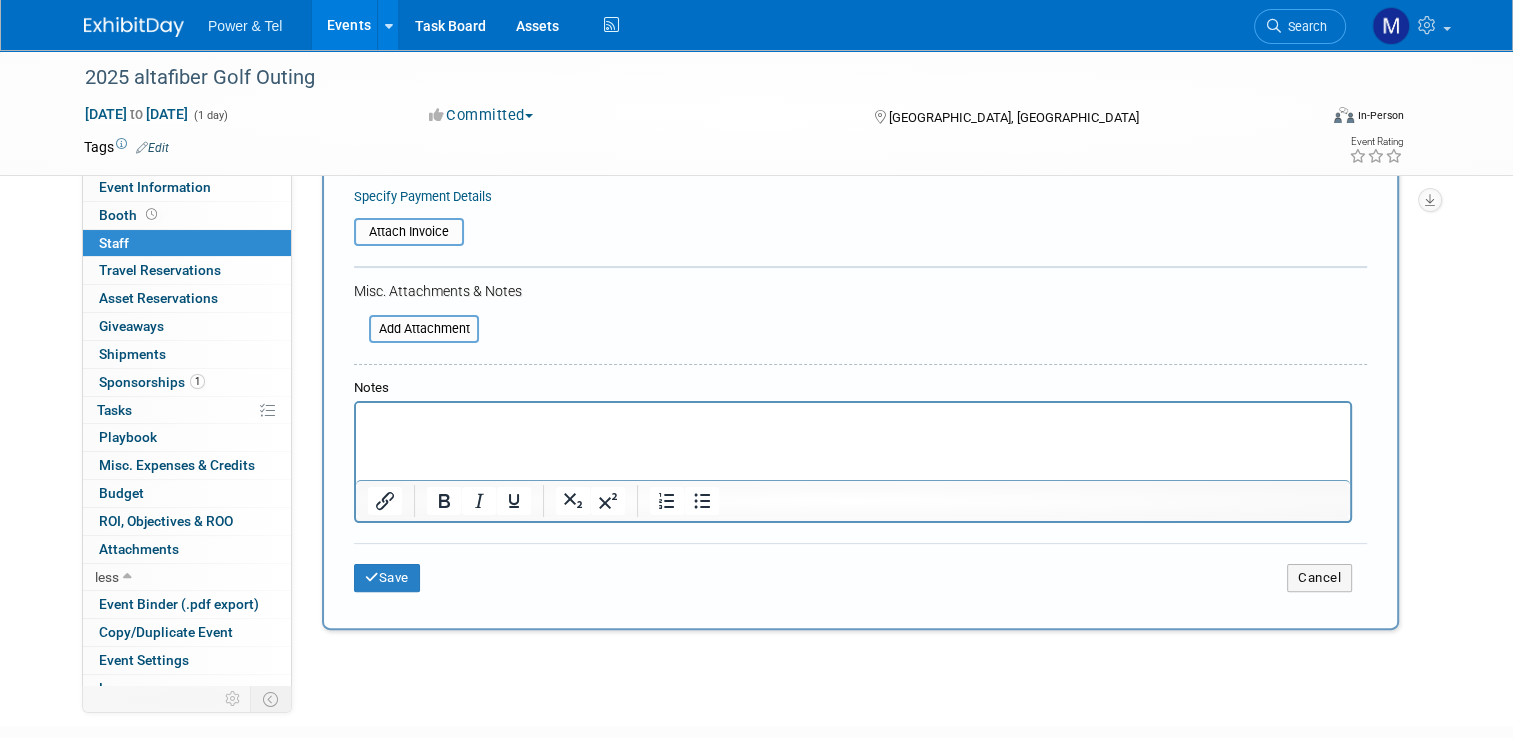 scroll, scrollTop: 494, scrollLeft: 0, axis: vertical 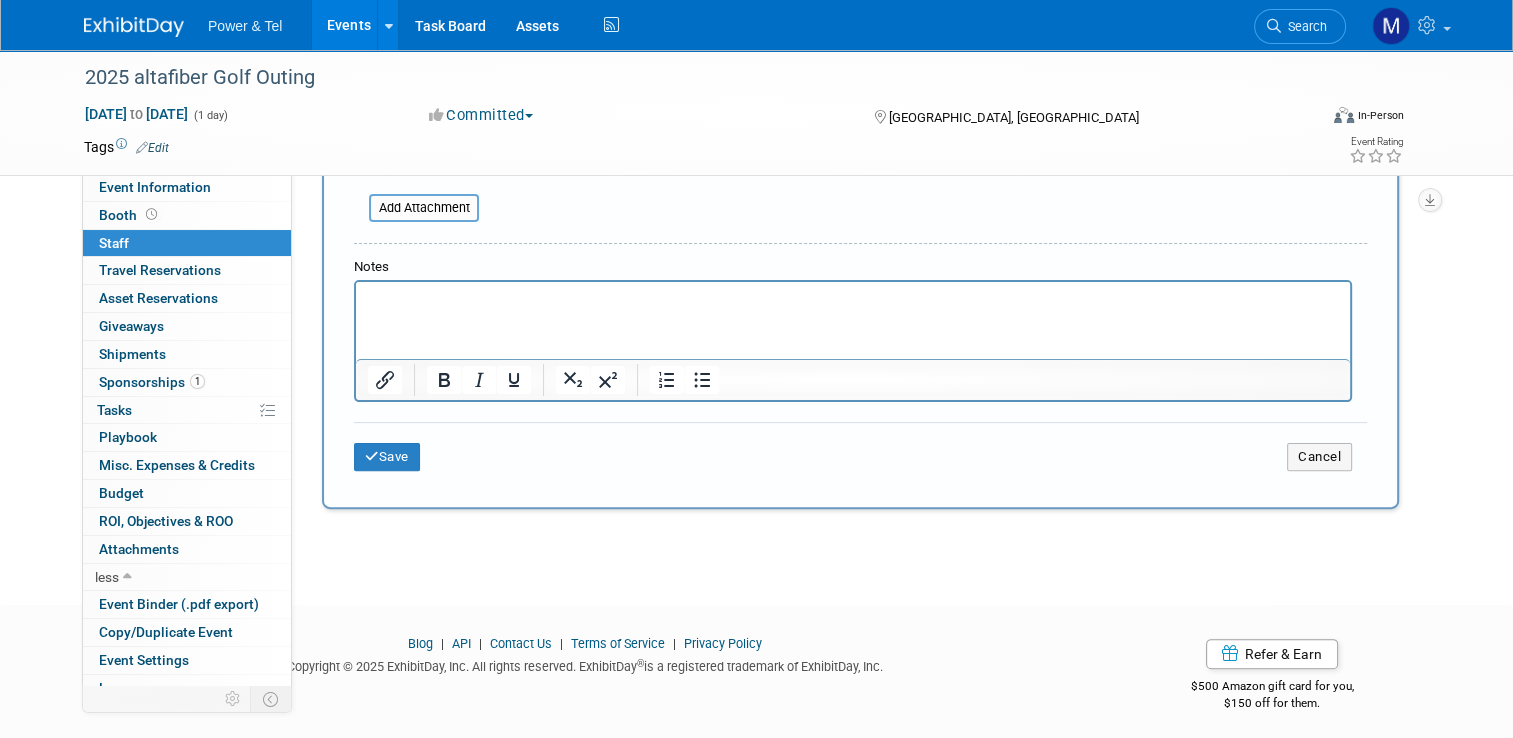 click at bounding box center [853, 296] 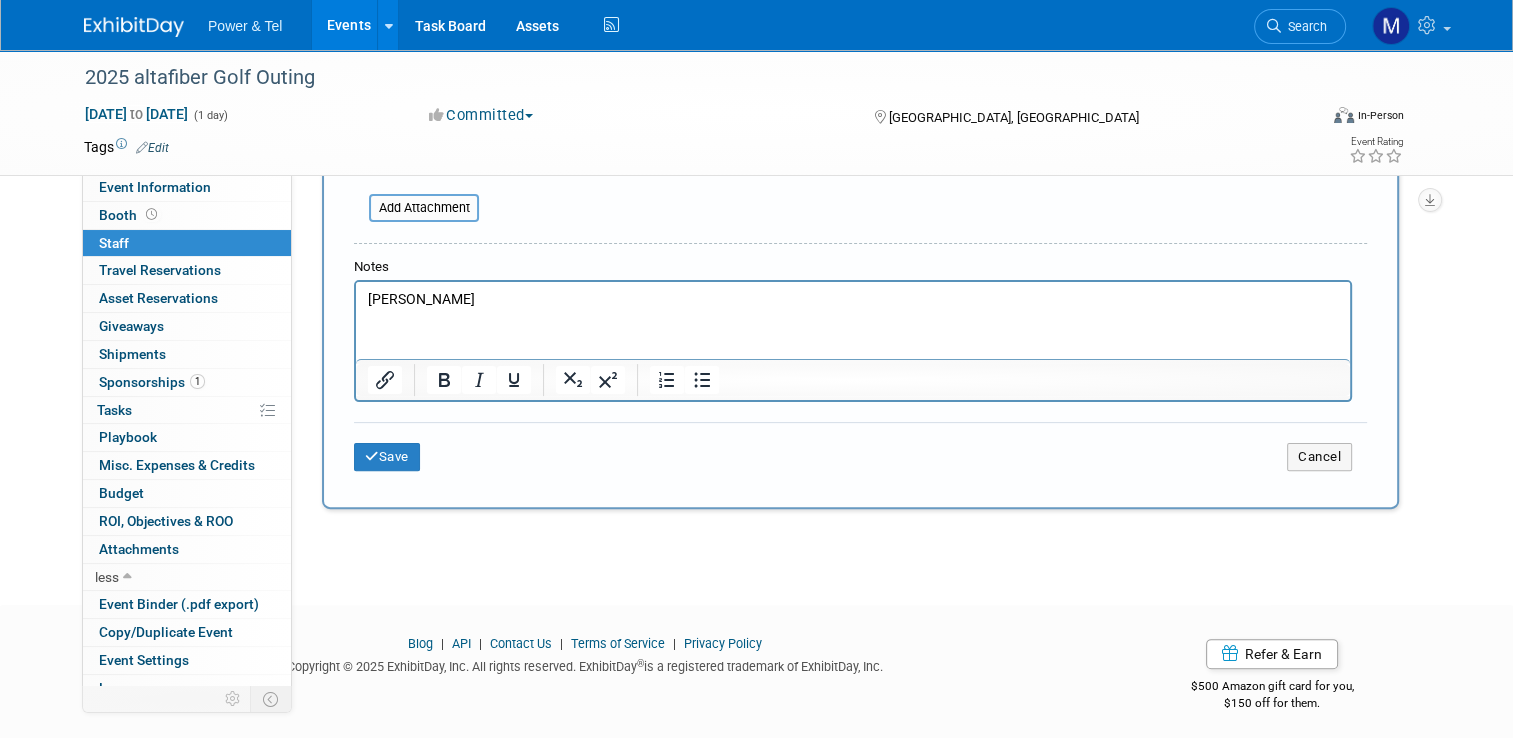 click on "Save
Cancel" at bounding box center [860, 454] 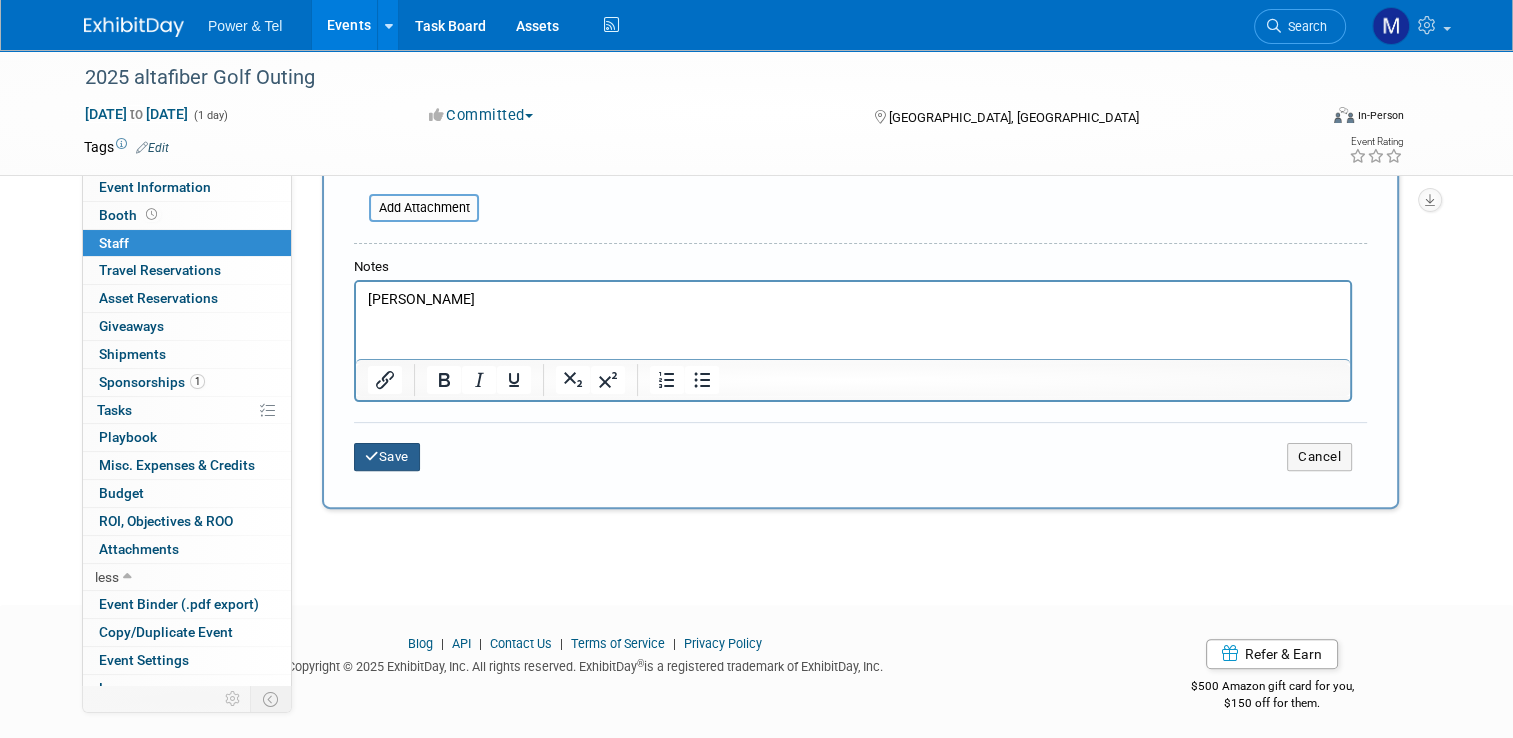 click on "Save" at bounding box center (387, 457) 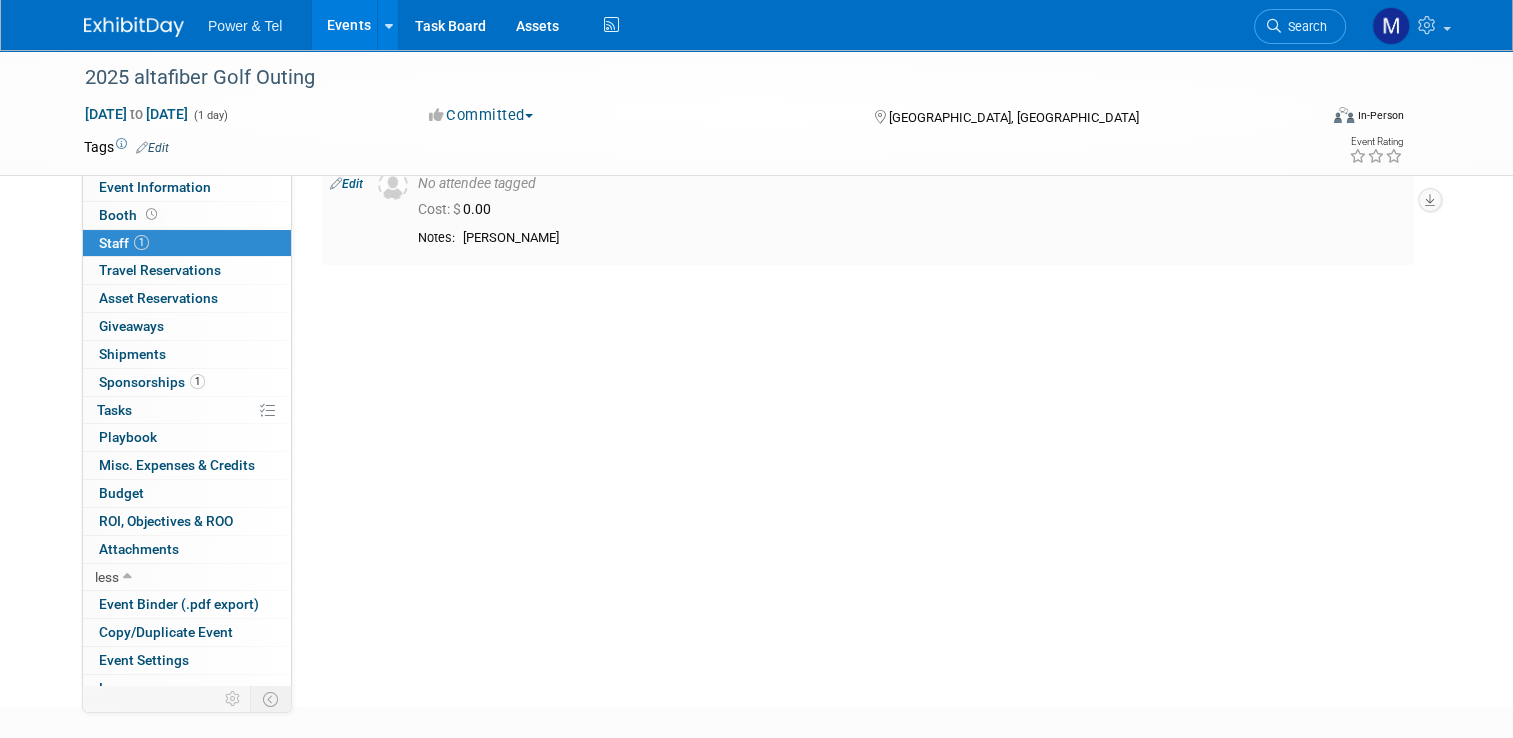scroll, scrollTop: 0, scrollLeft: 0, axis: both 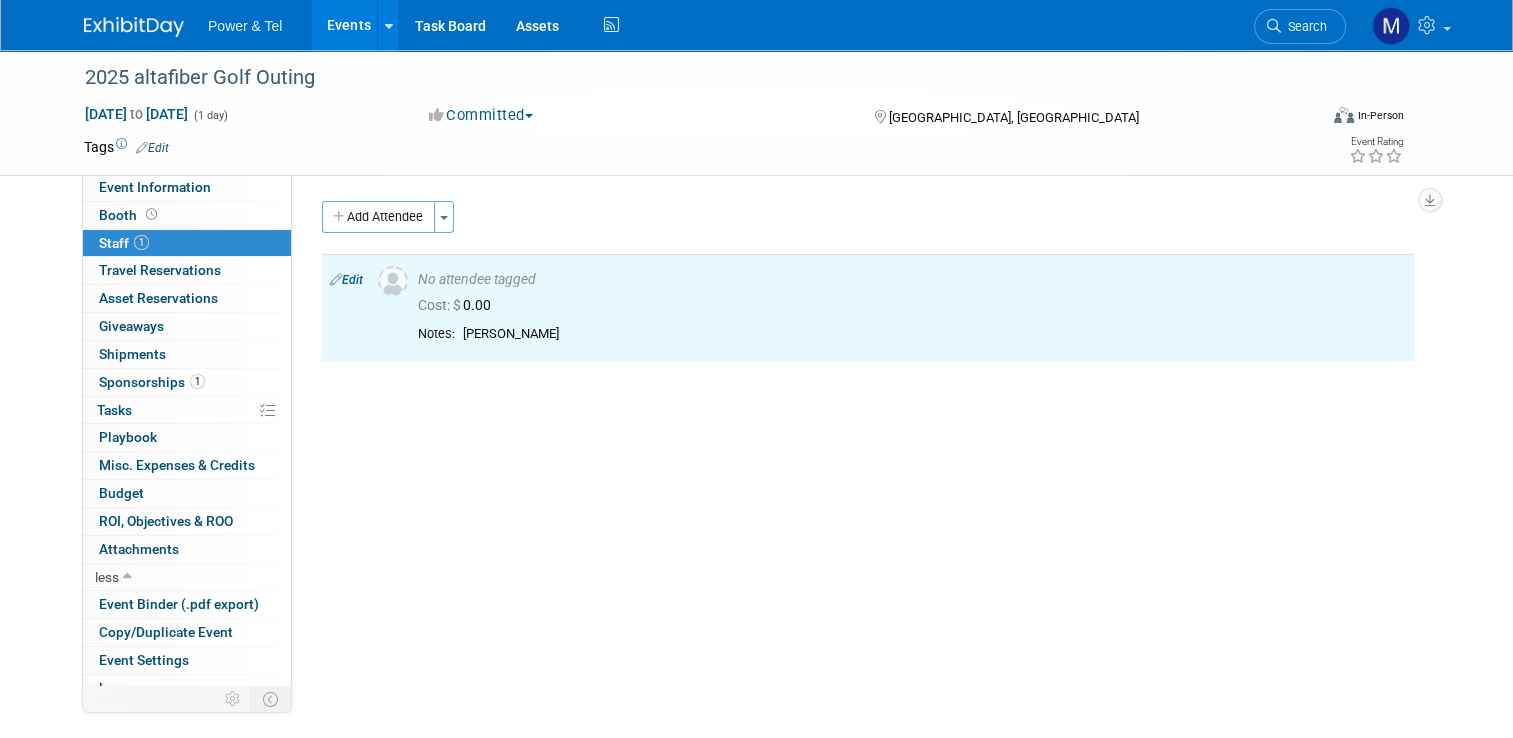 click on "Region:
Central
East
Midwest
West
National
MSO
Canada
Export/CALA" at bounding box center (860, 450) 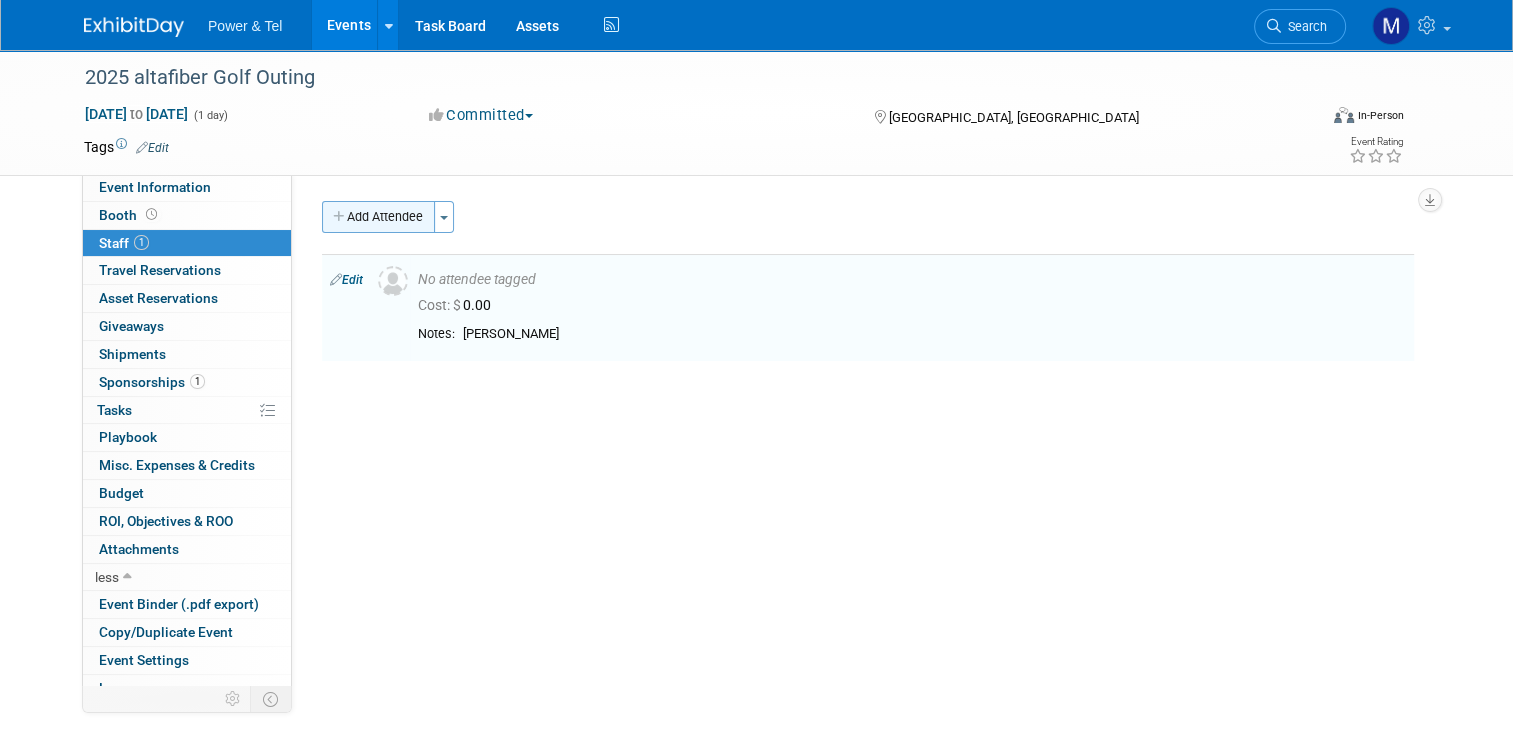 click on "Add Attendee" at bounding box center [378, 217] 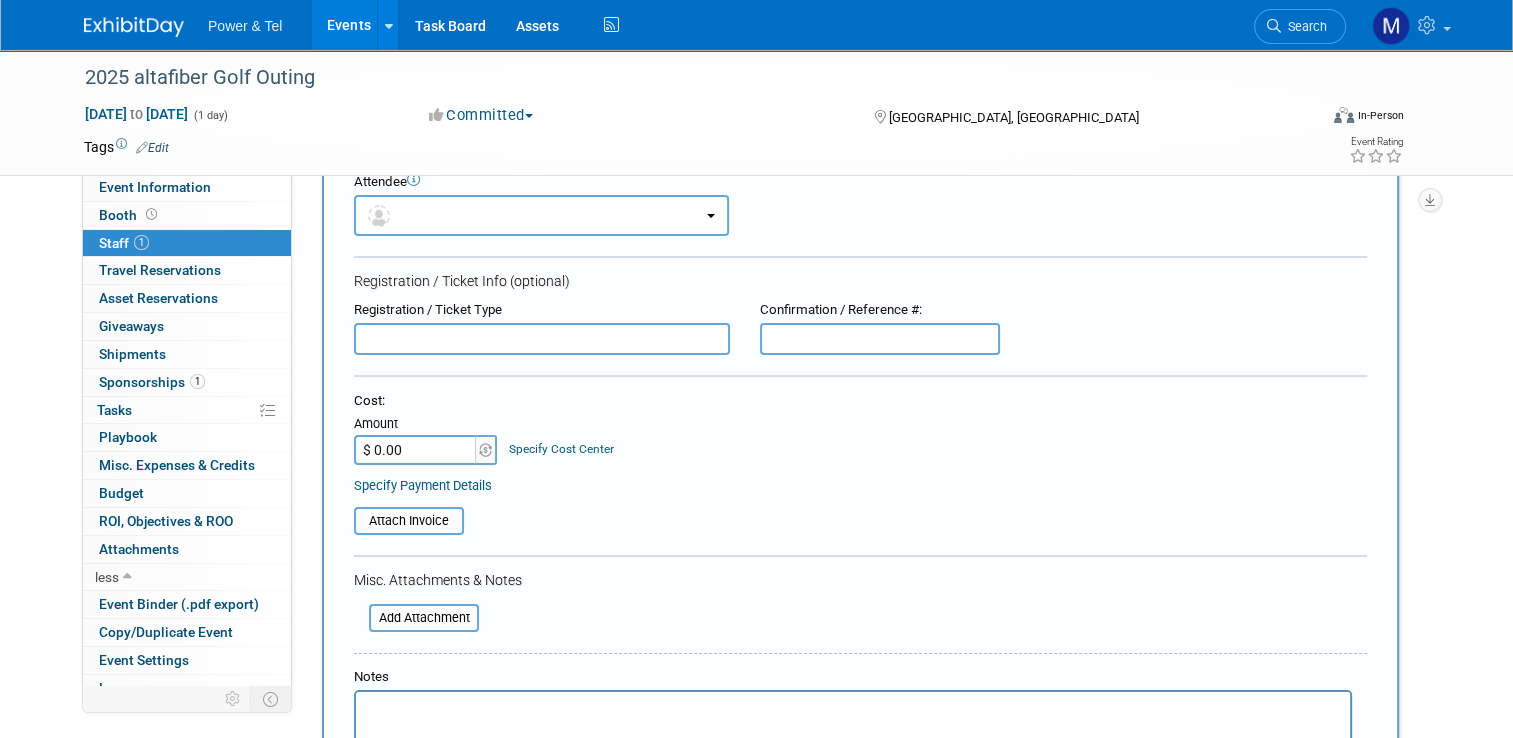 scroll, scrollTop: 200, scrollLeft: 0, axis: vertical 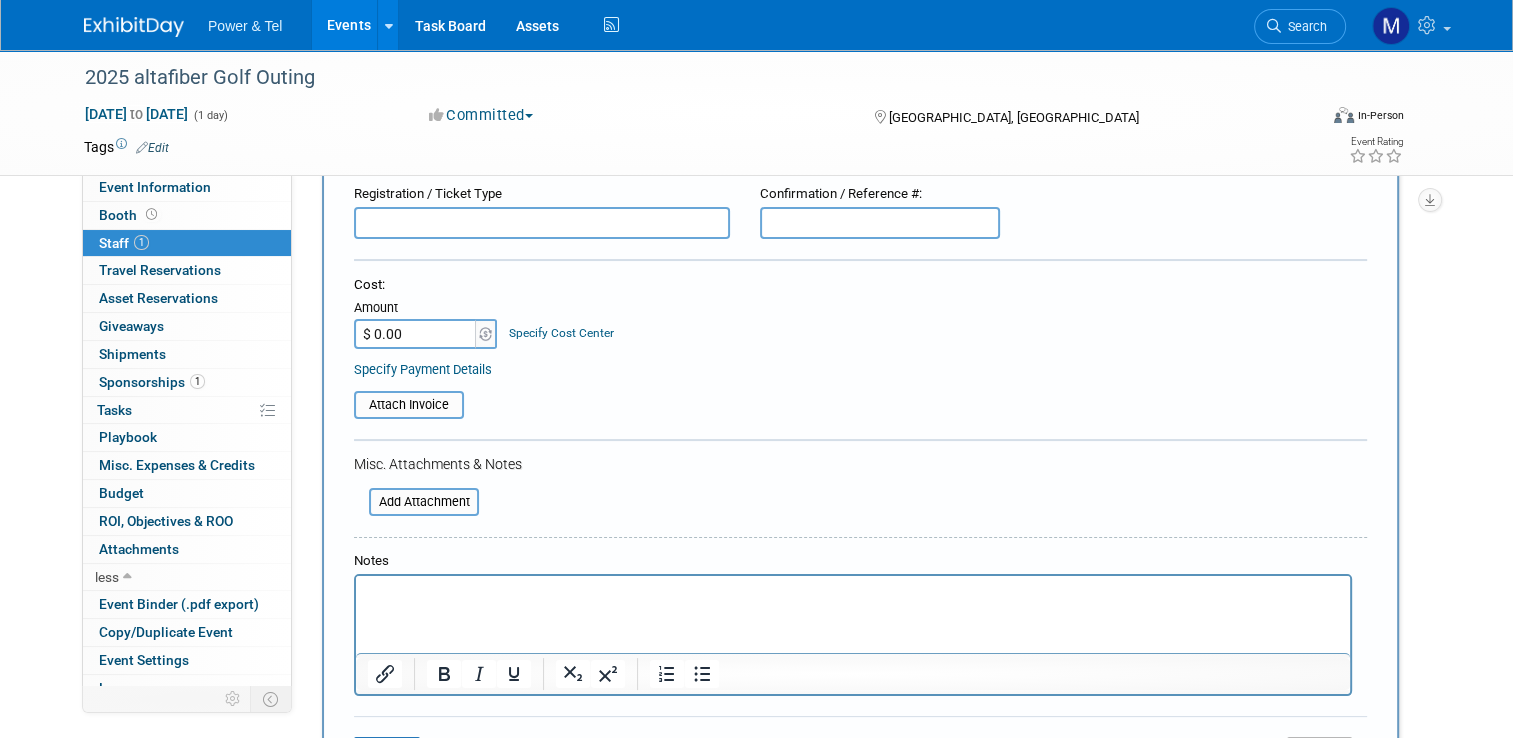 click at bounding box center (853, 590) 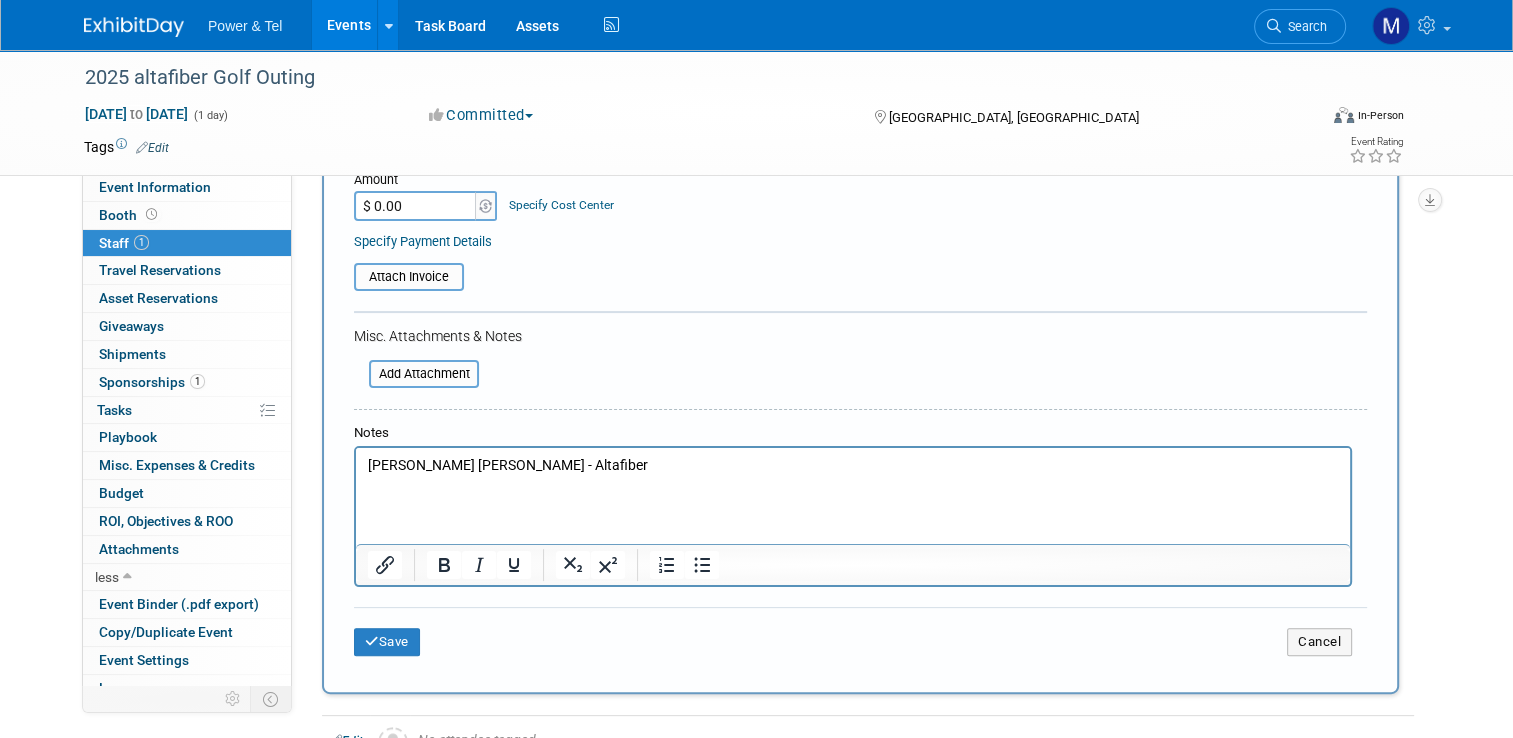 scroll, scrollTop: 640, scrollLeft: 0, axis: vertical 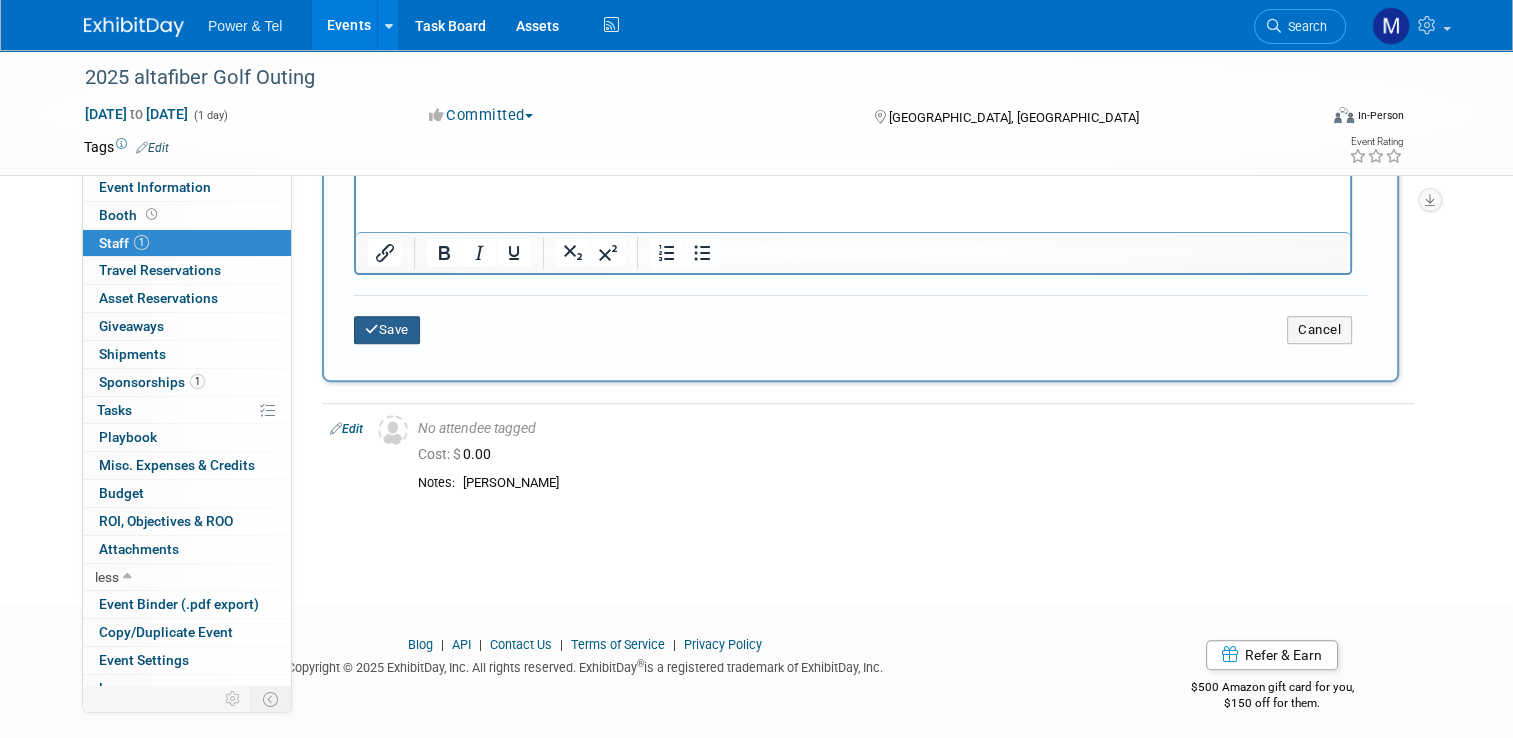 click on "Save" at bounding box center (387, 330) 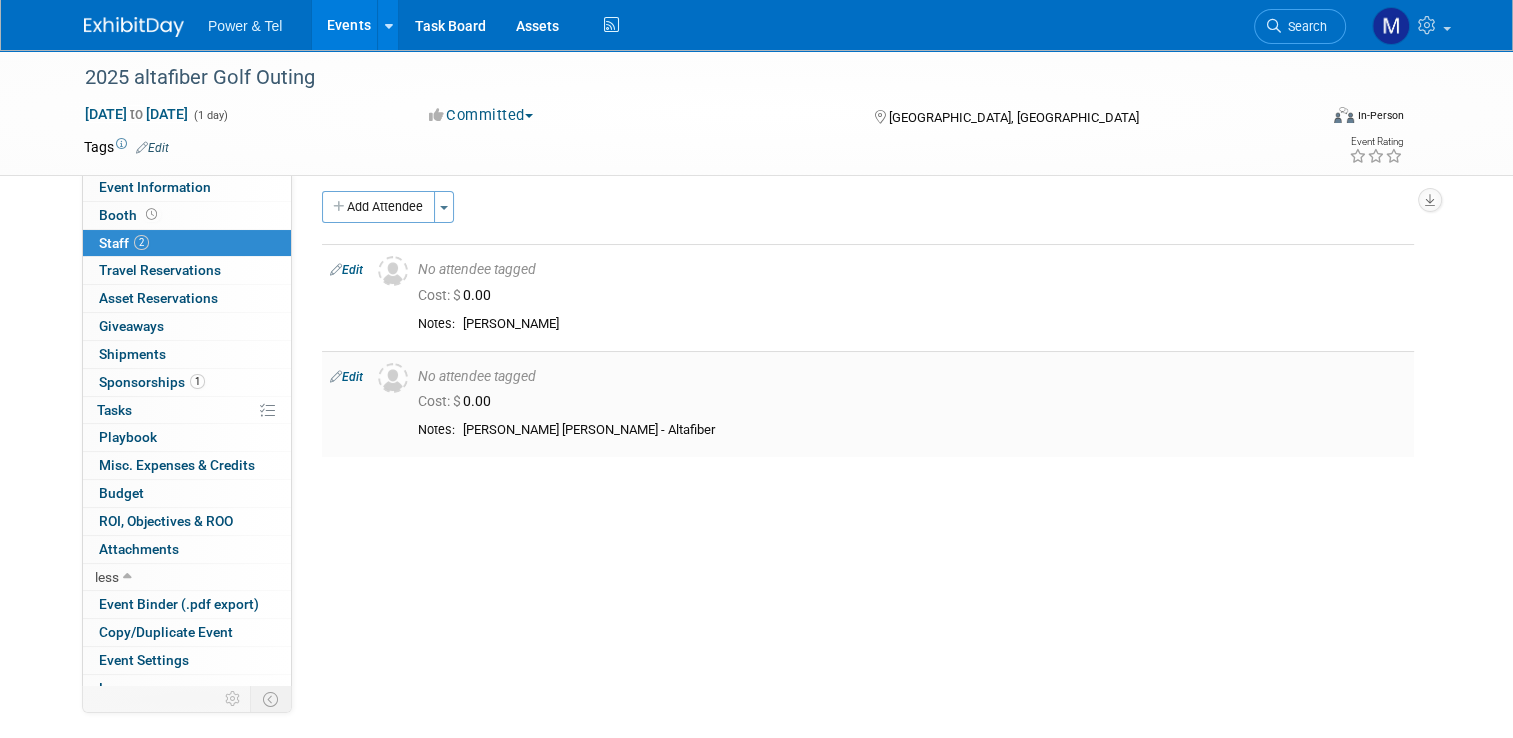 scroll, scrollTop: 0, scrollLeft: 0, axis: both 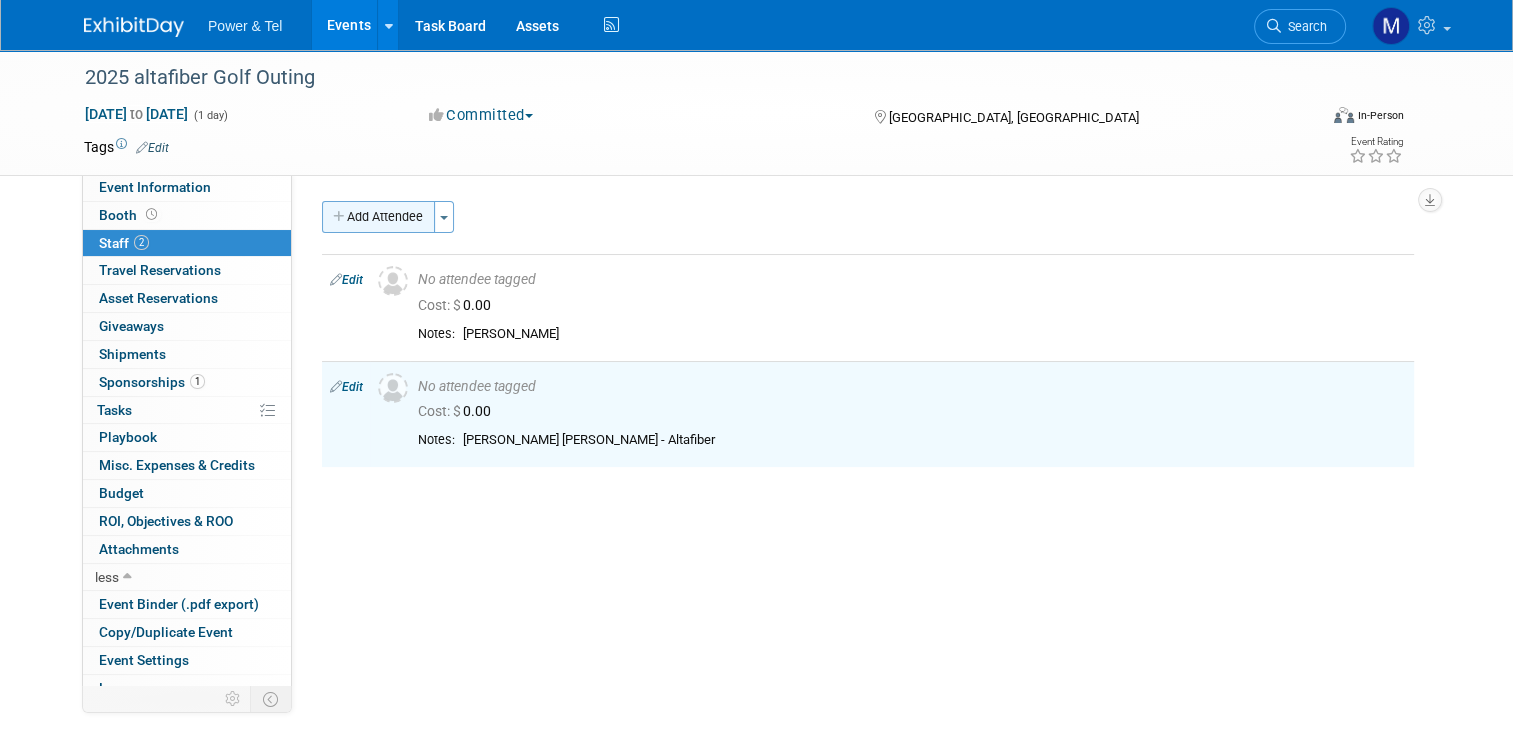 click on "Add Attendee" at bounding box center [378, 217] 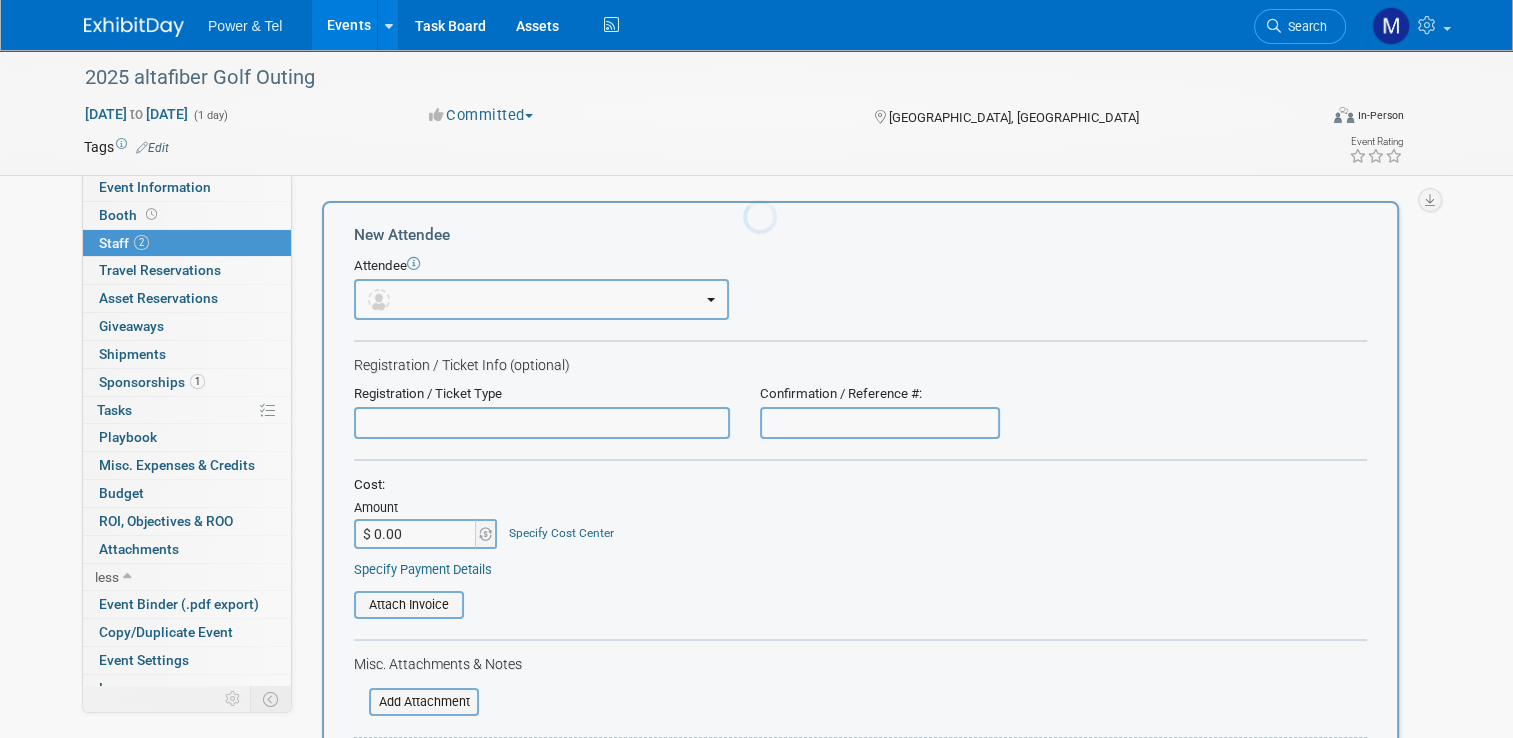 scroll, scrollTop: 0, scrollLeft: 0, axis: both 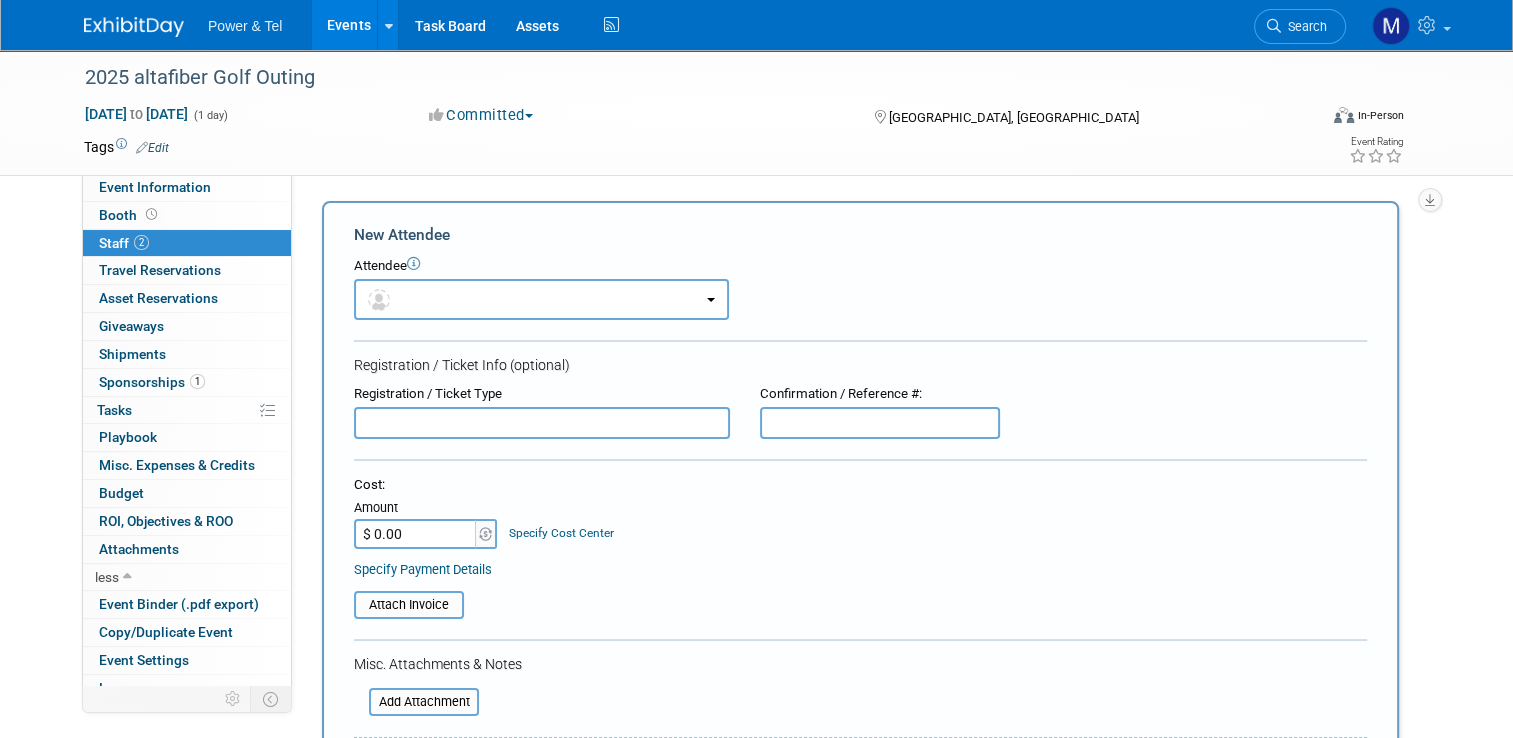 click at bounding box center [542, 423] 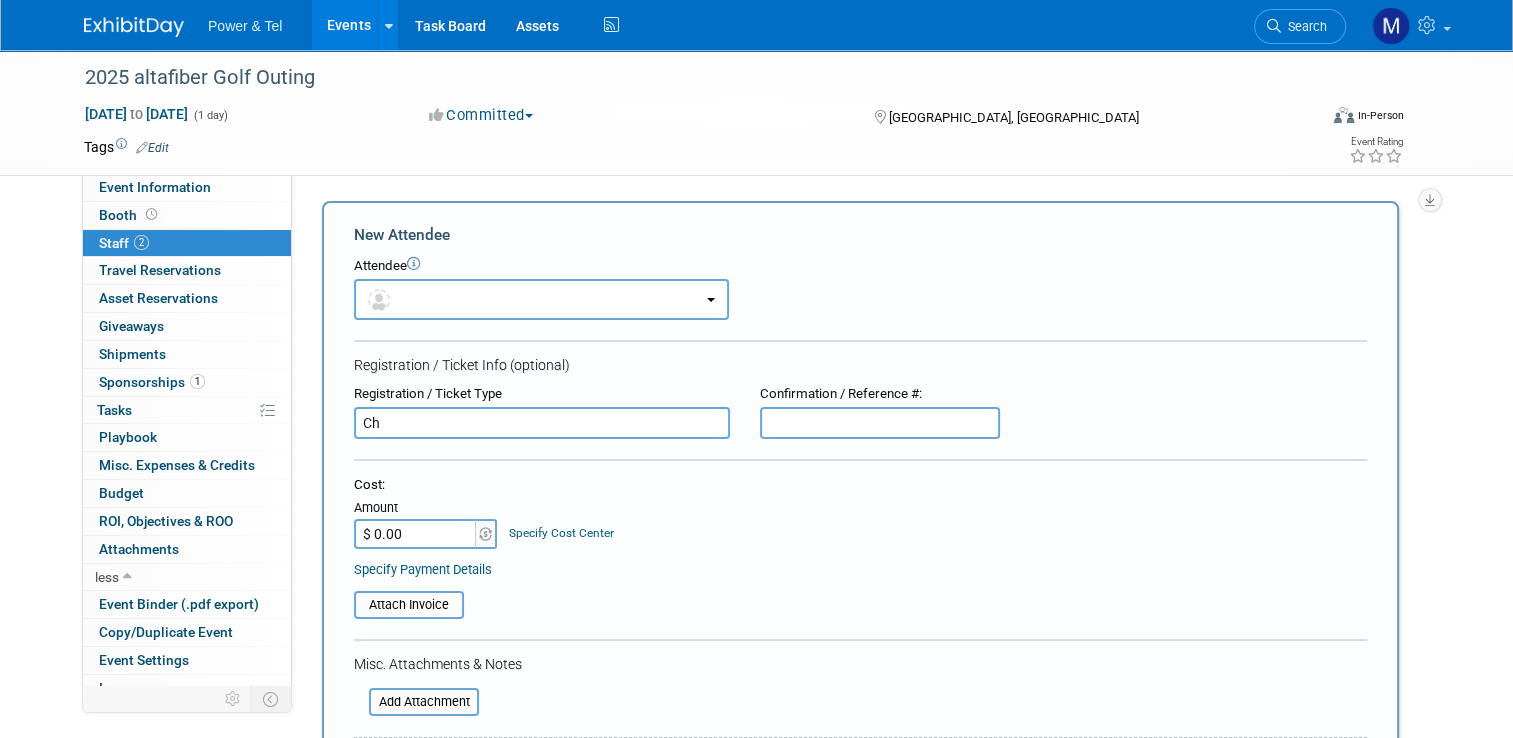type on "C" 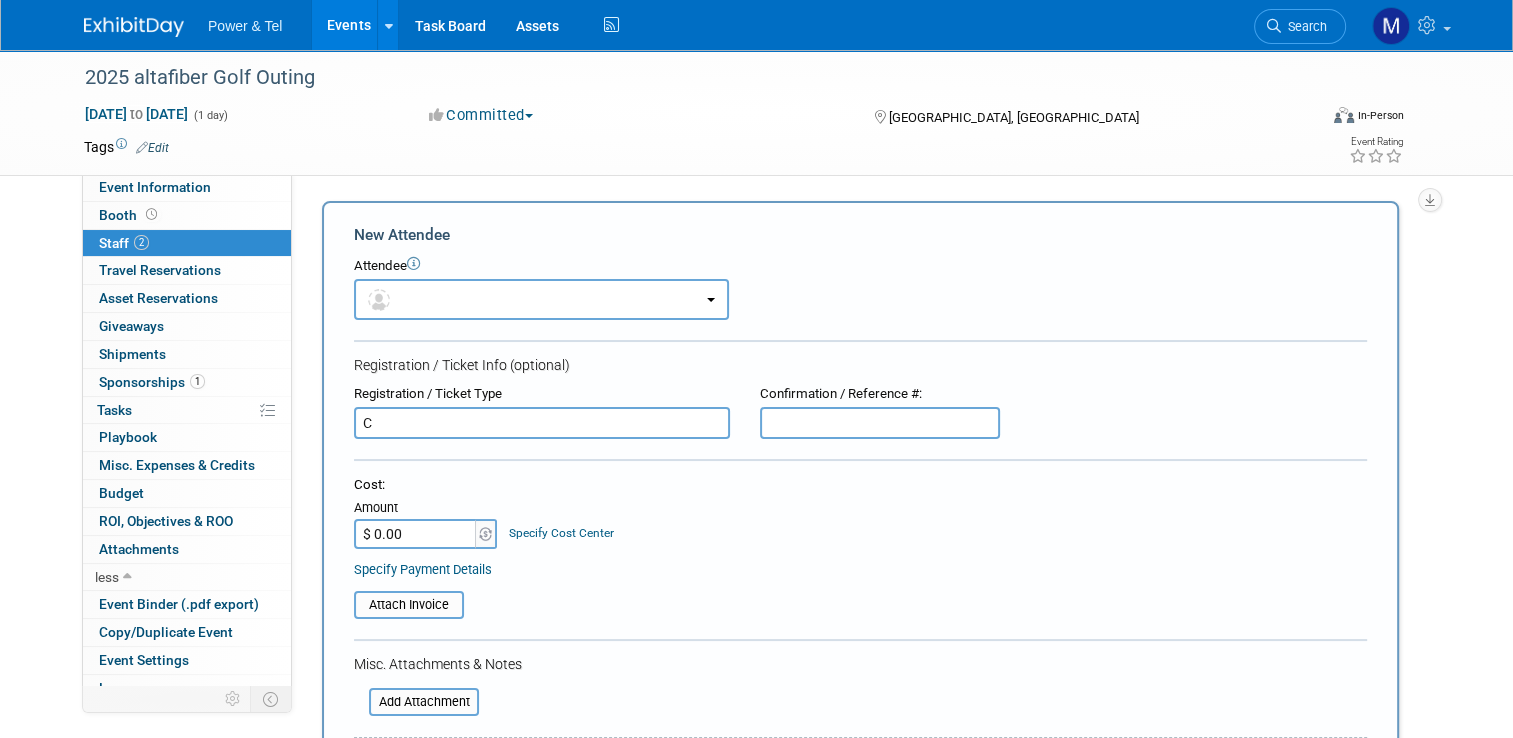 type 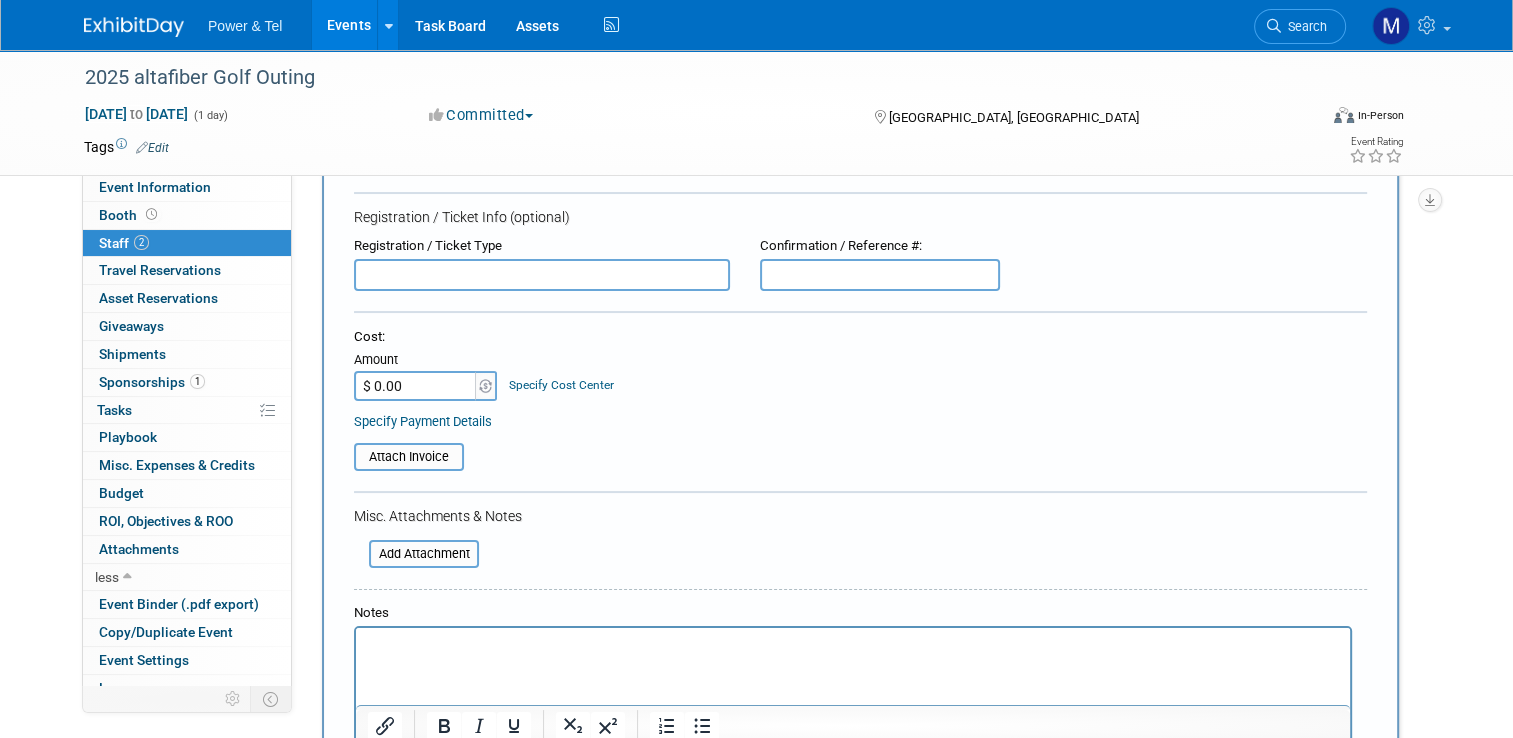 scroll, scrollTop: 400, scrollLeft: 0, axis: vertical 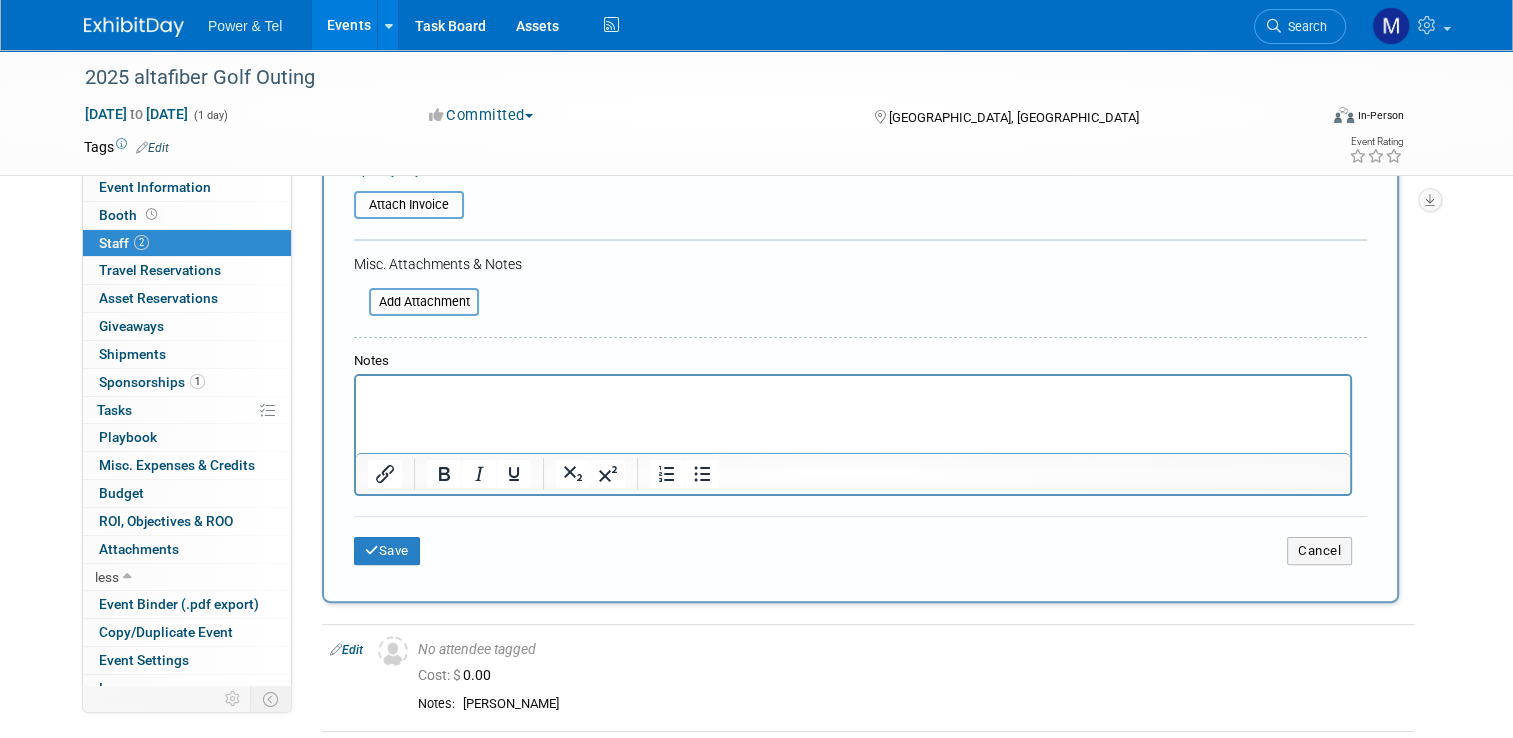 click at bounding box center [853, 394] 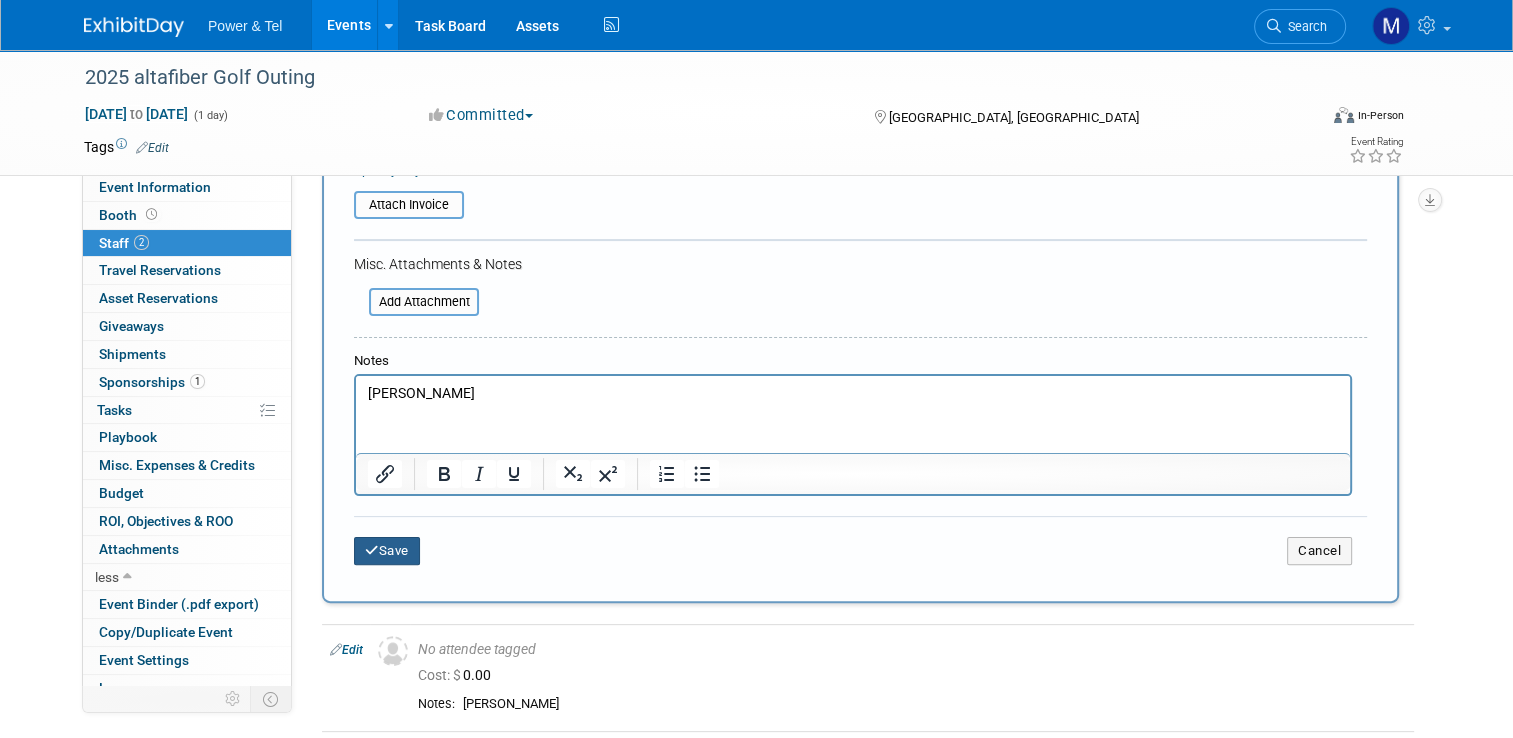 click on "Save" at bounding box center (387, 551) 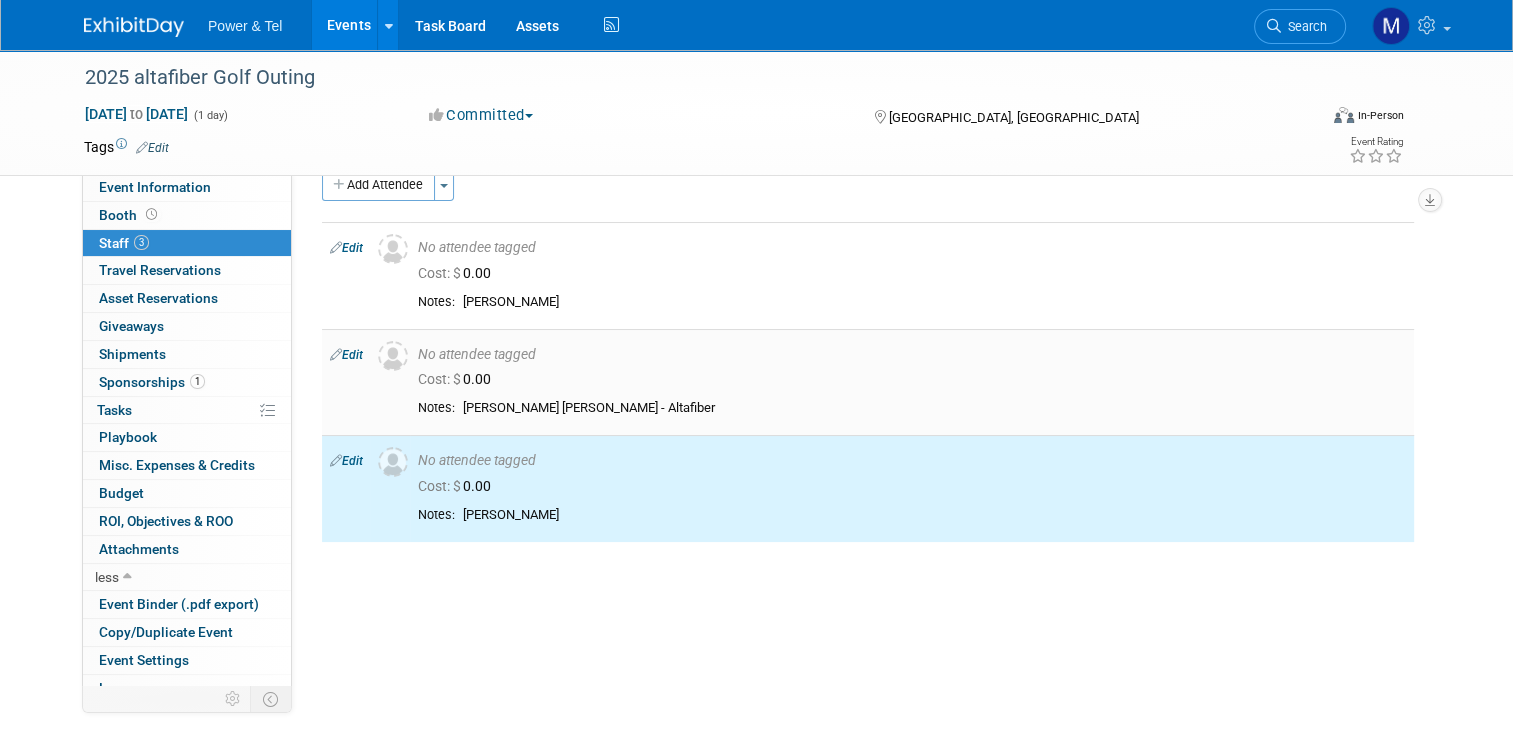 scroll, scrollTop: 0, scrollLeft: 0, axis: both 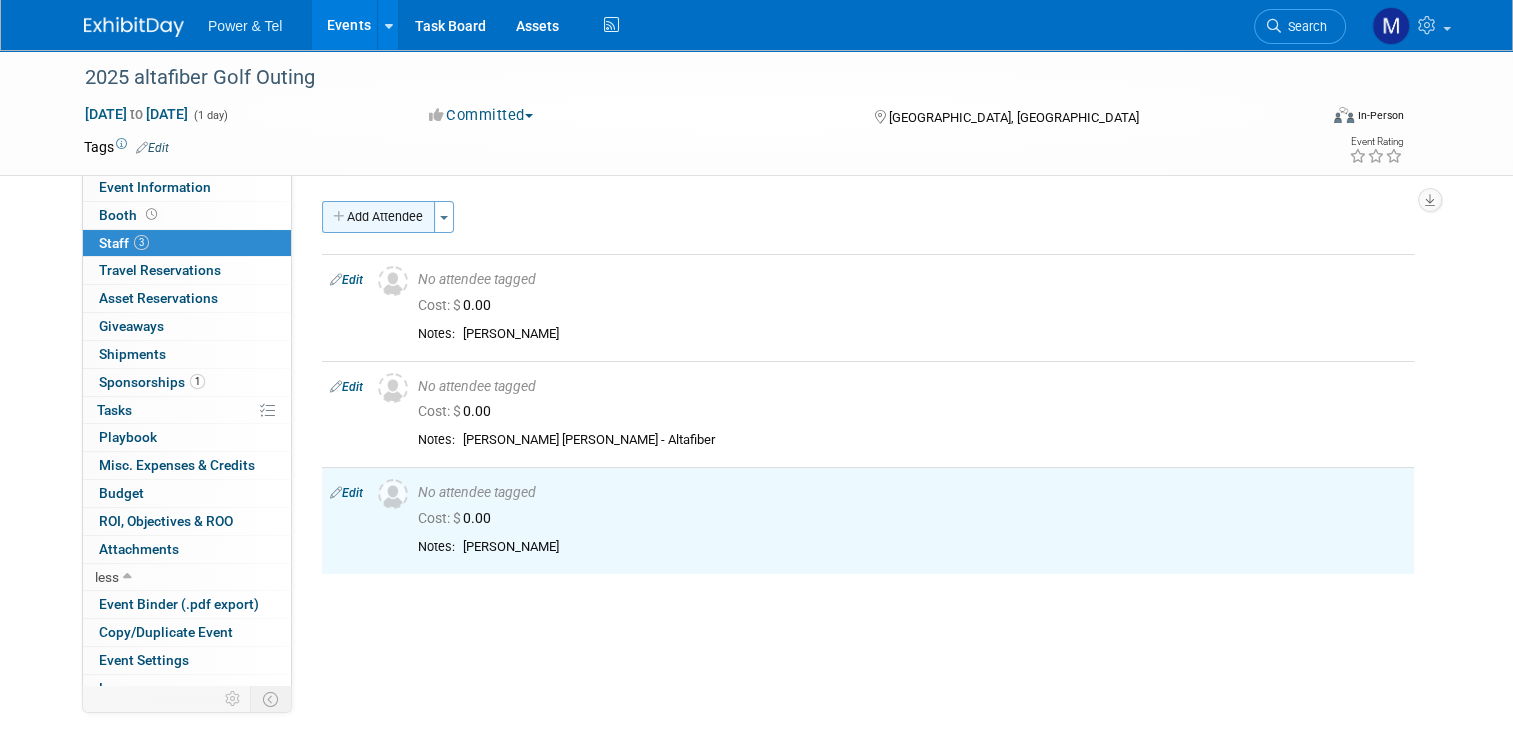 click on "Add Attendee" at bounding box center [378, 217] 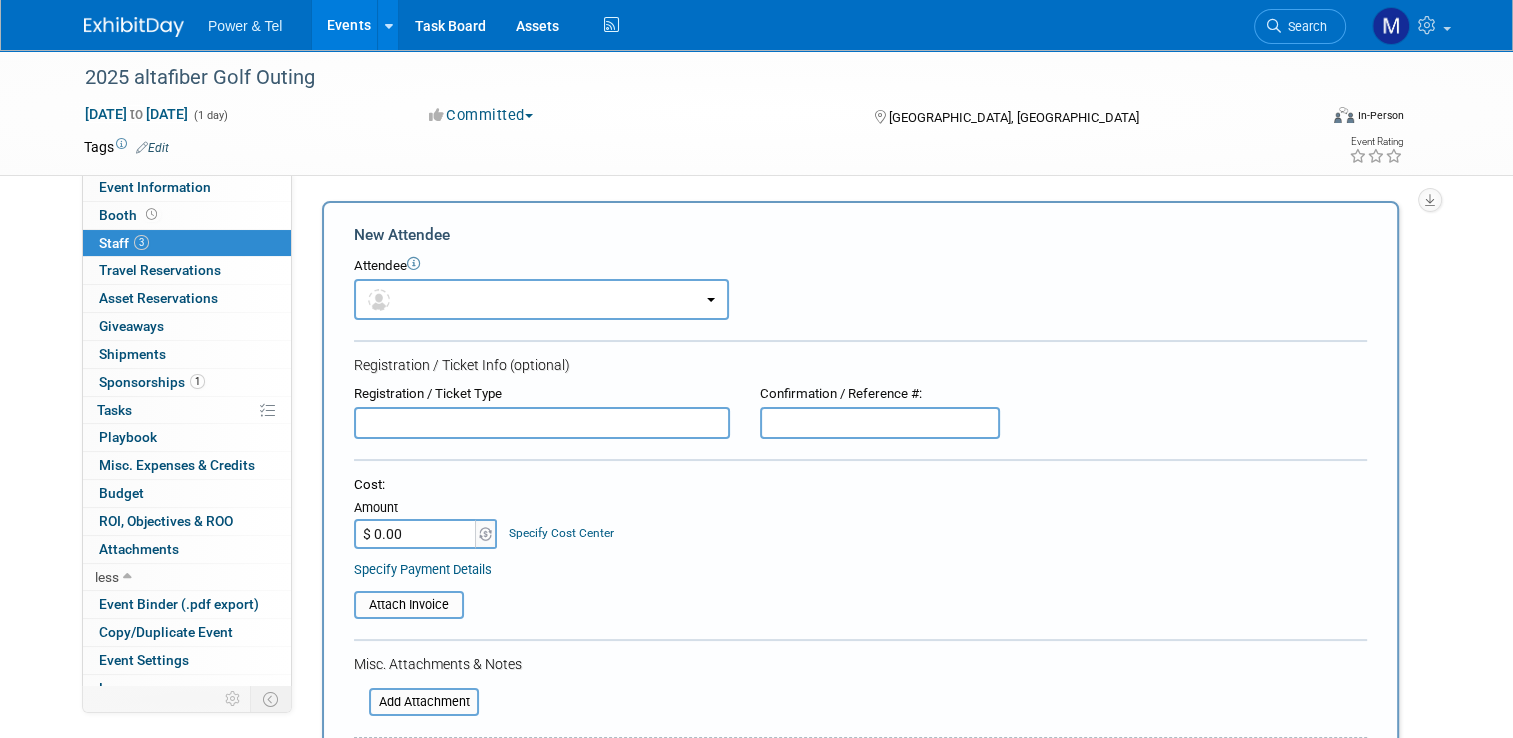 scroll, scrollTop: 200, scrollLeft: 0, axis: vertical 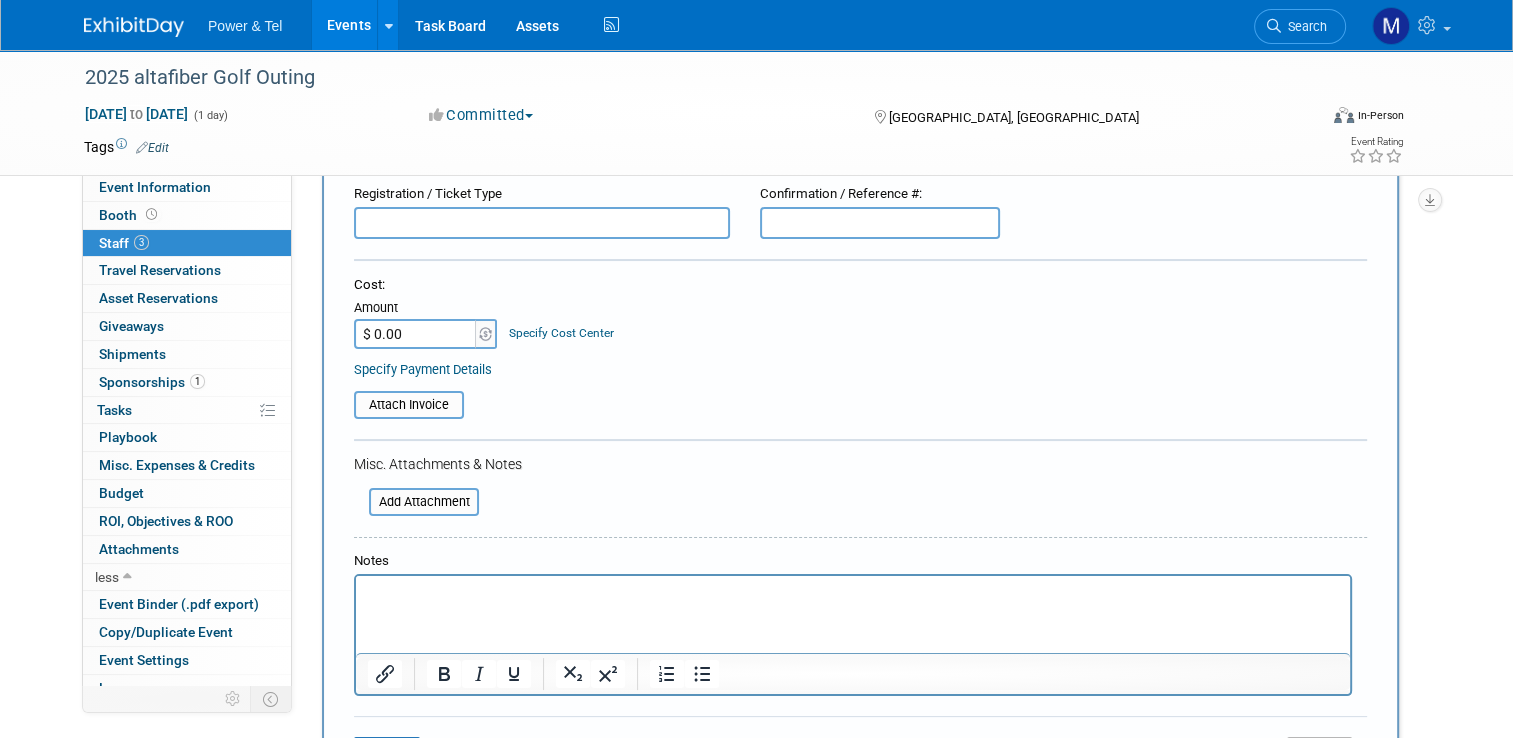 click at bounding box center (853, 590) 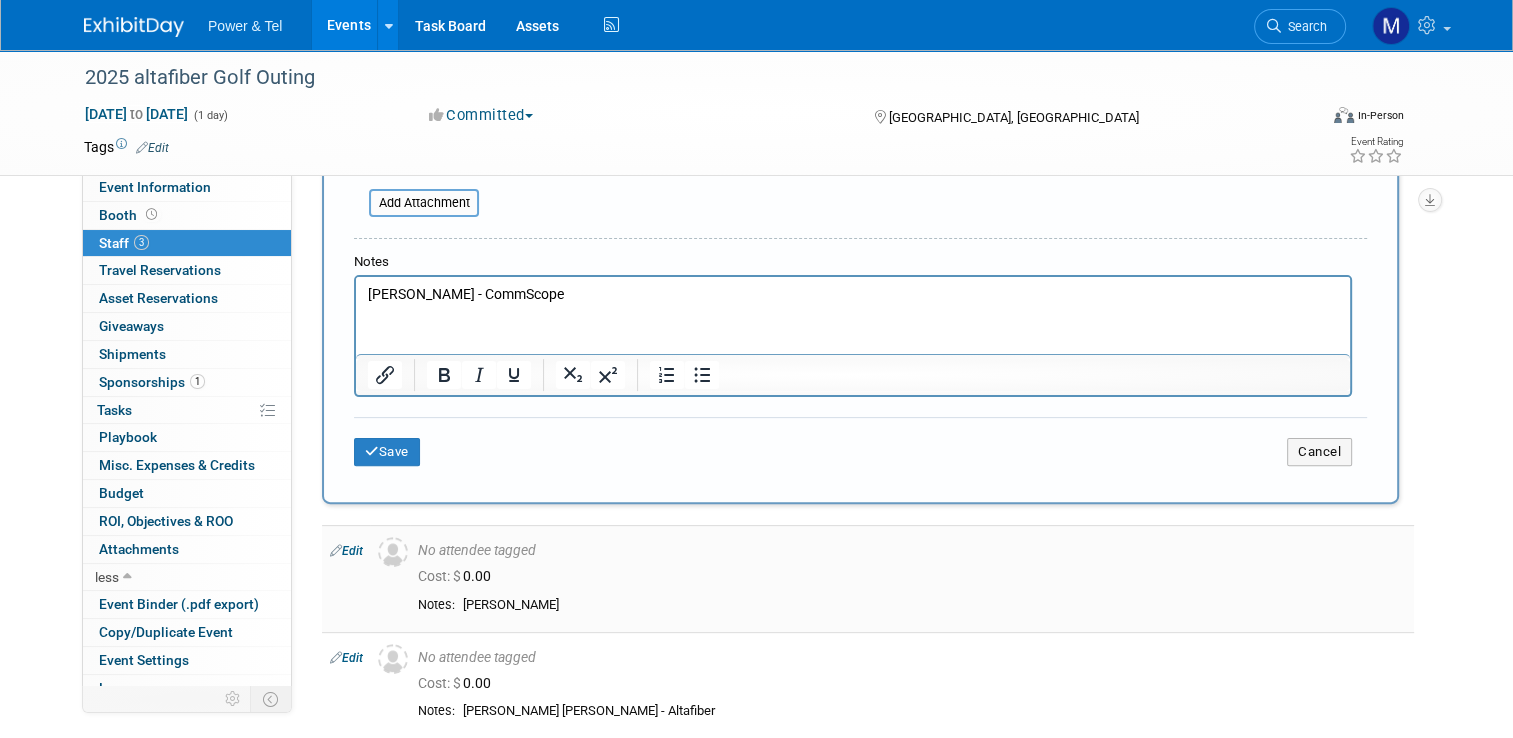 scroll, scrollTop: 500, scrollLeft: 0, axis: vertical 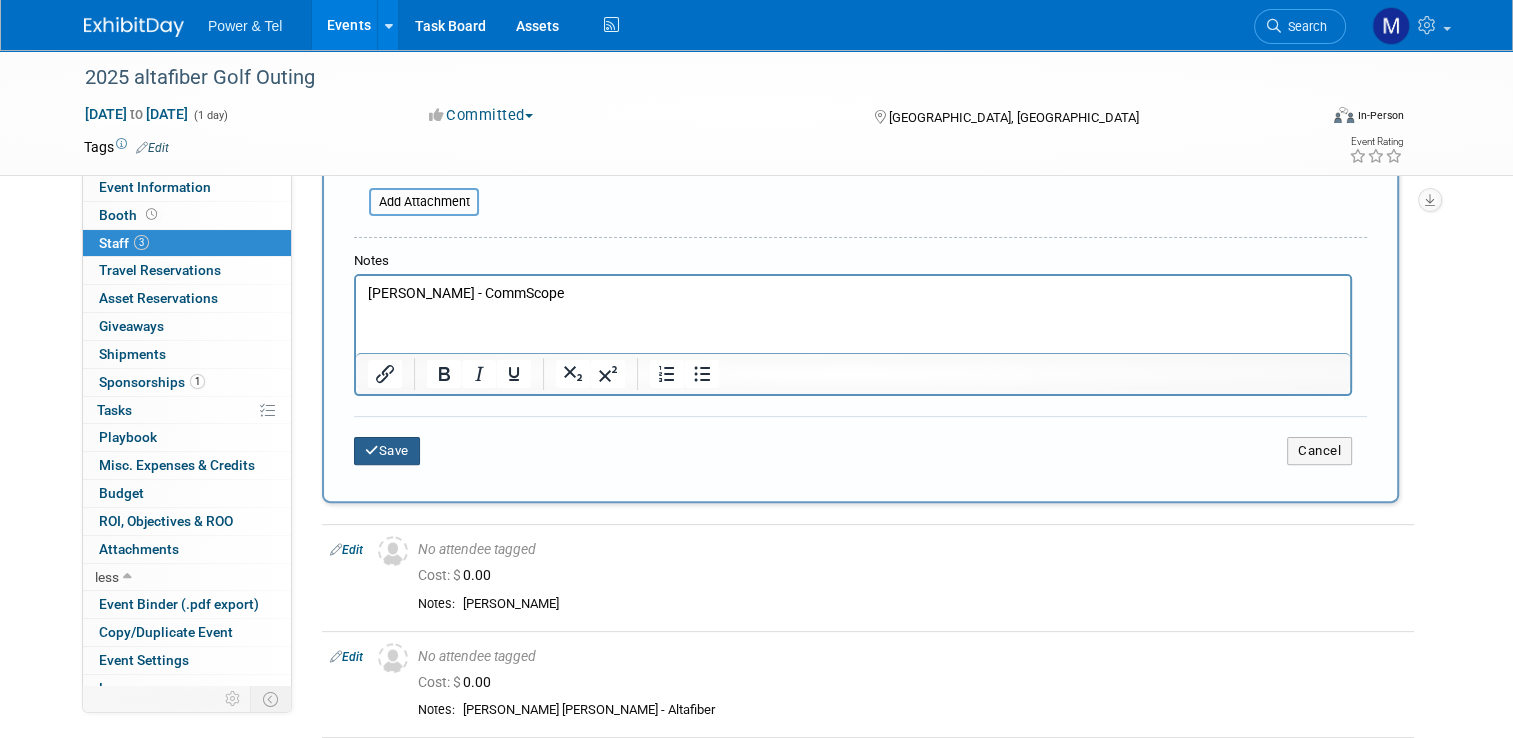 click on "Save" at bounding box center [387, 451] 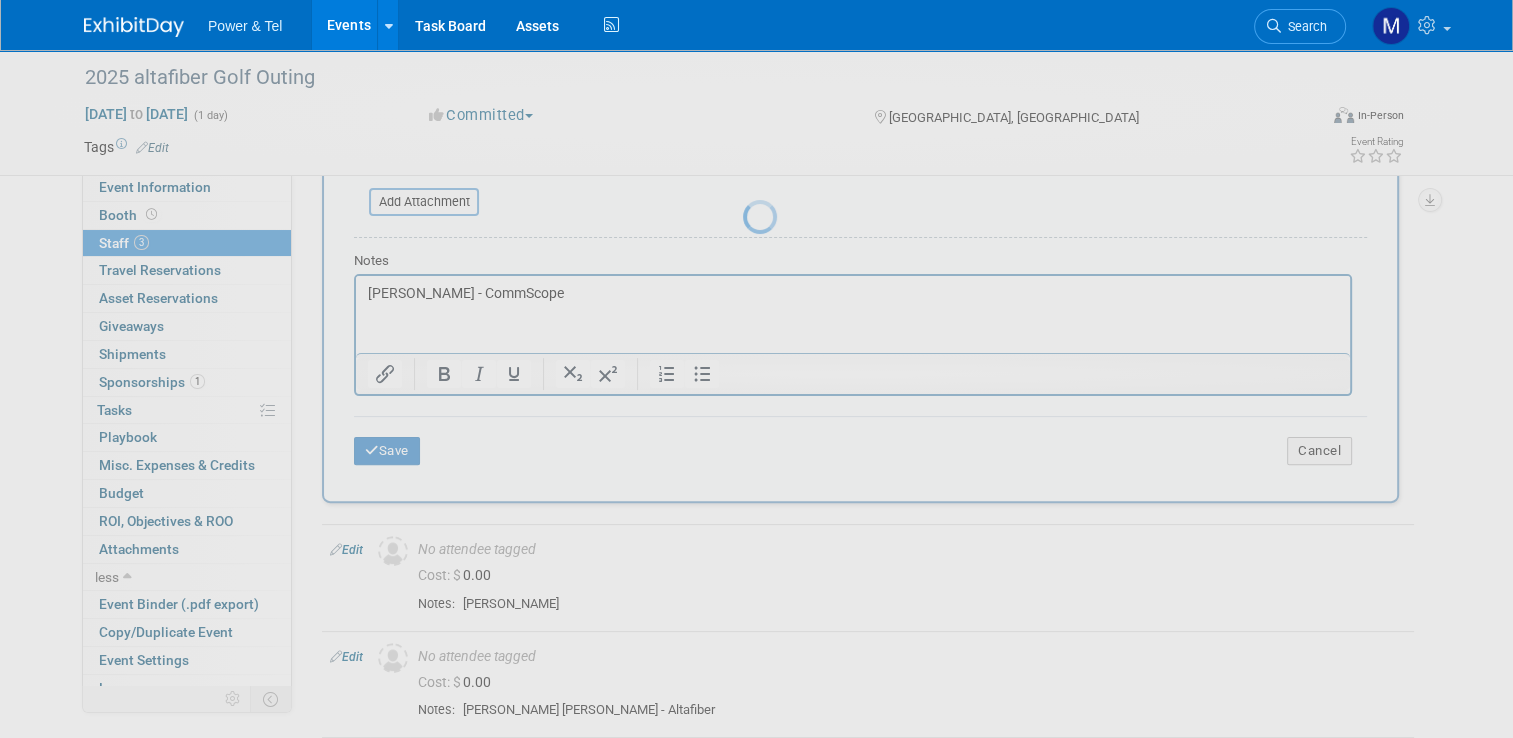 scroll, scrollTop: 204, scrollLeft: 0, axis: vertical 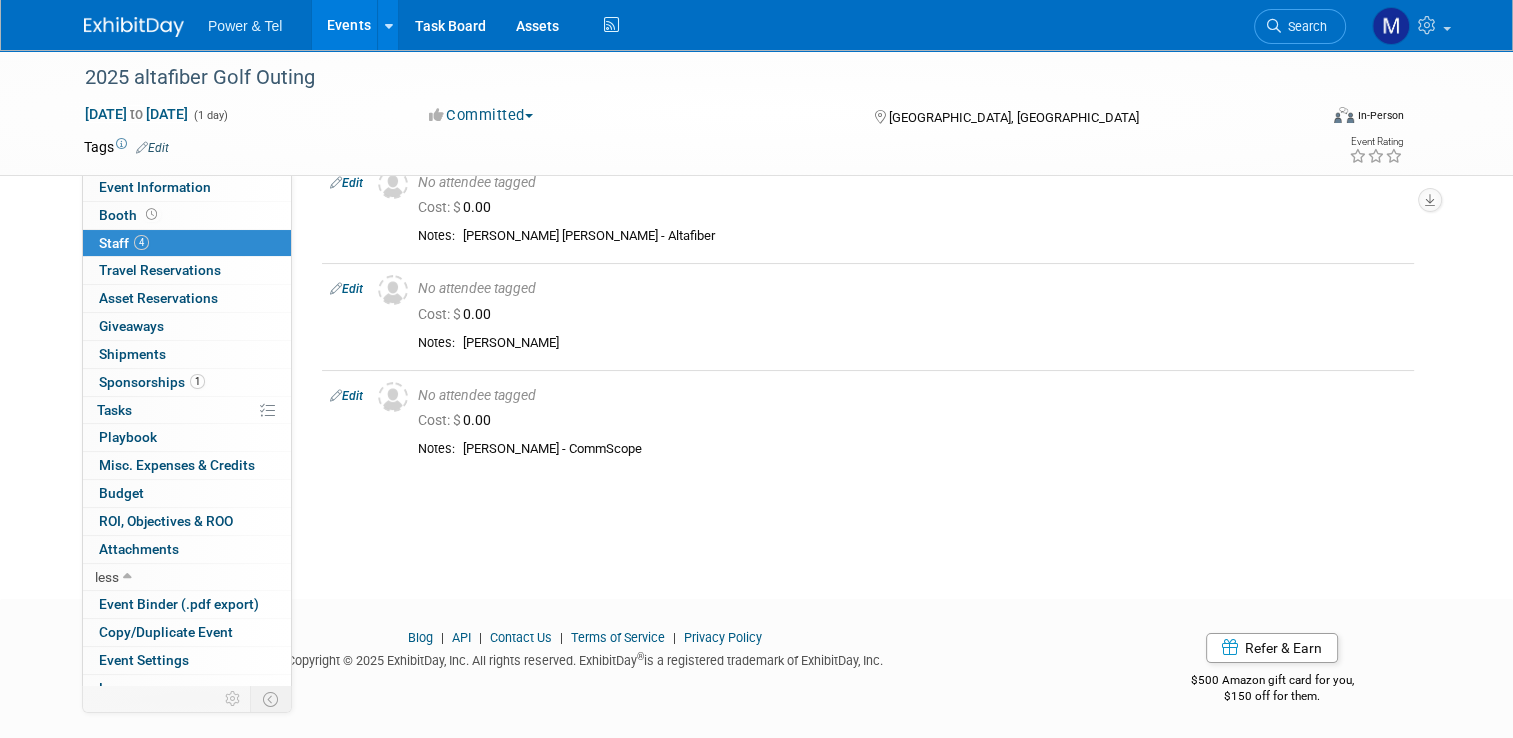 click on "Power & Tel
Events
Add Event
Bulk Upload Events
Shareable Event Boards
Recently Viewed Events:
2025 altafiber Golf Outing
Maineville, OH
Jul 14, 2025  to  Jul 14, 2025
2025 ISE Expo
New Orleans, LA
Jul 29, 2025  to  Jul 31, 2025
2025 BroadbandMT
Billings, MT
Jan 8, 2025  to  Jan 9, 2025
Task Board
Assets
Activity Feed
My Account
My Profile & Preferences
Sync to External Calendar...
Team Workspace
Users and Permissions
Workspace Settings
Metrics & Analytics
Budgeting, ROI & ROO
Annual Budgets (all events)
Refer & Earn
Contact us
Sign out
Search" at bounding box center [756, 25] 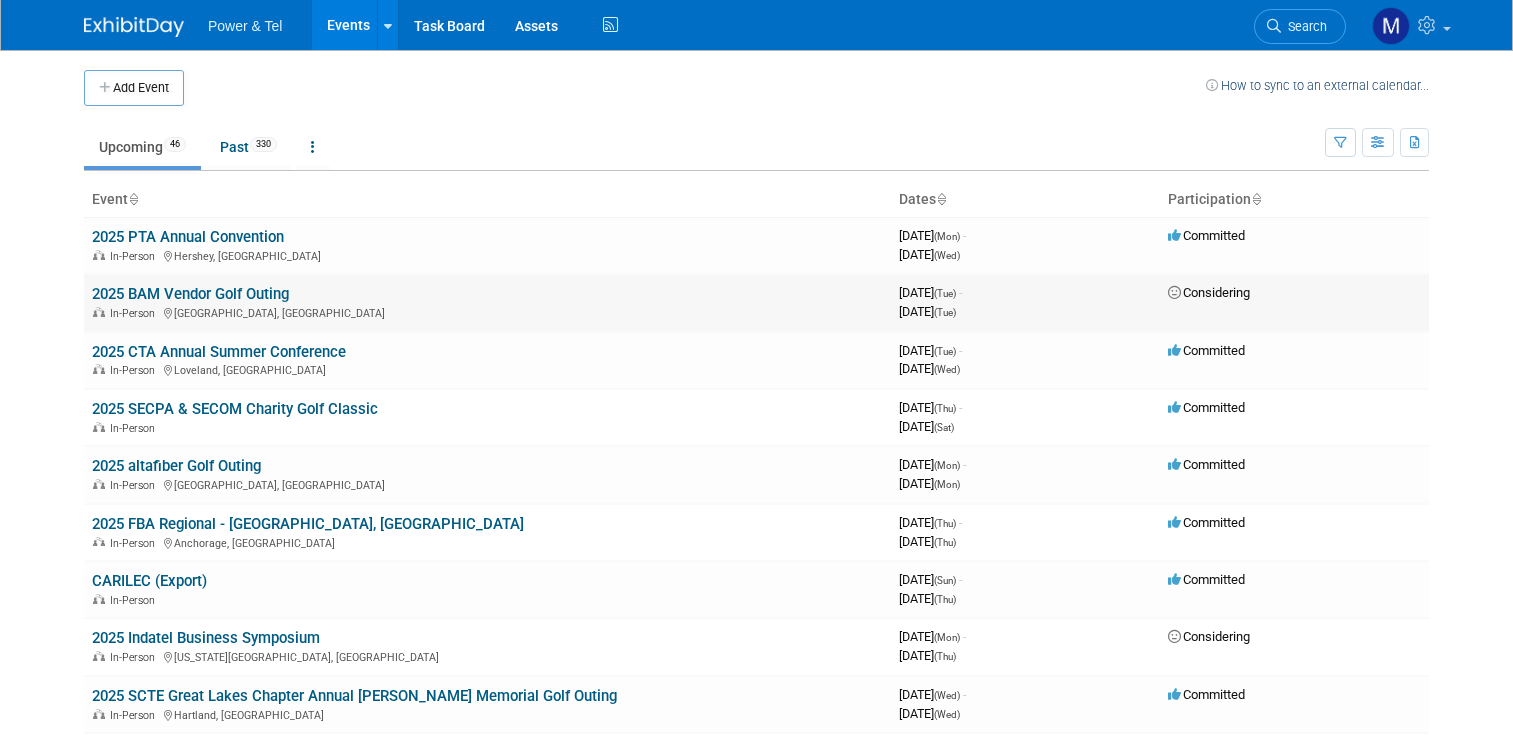 scroll, scrollTop: 0, scrollLeft: 0, axis: both 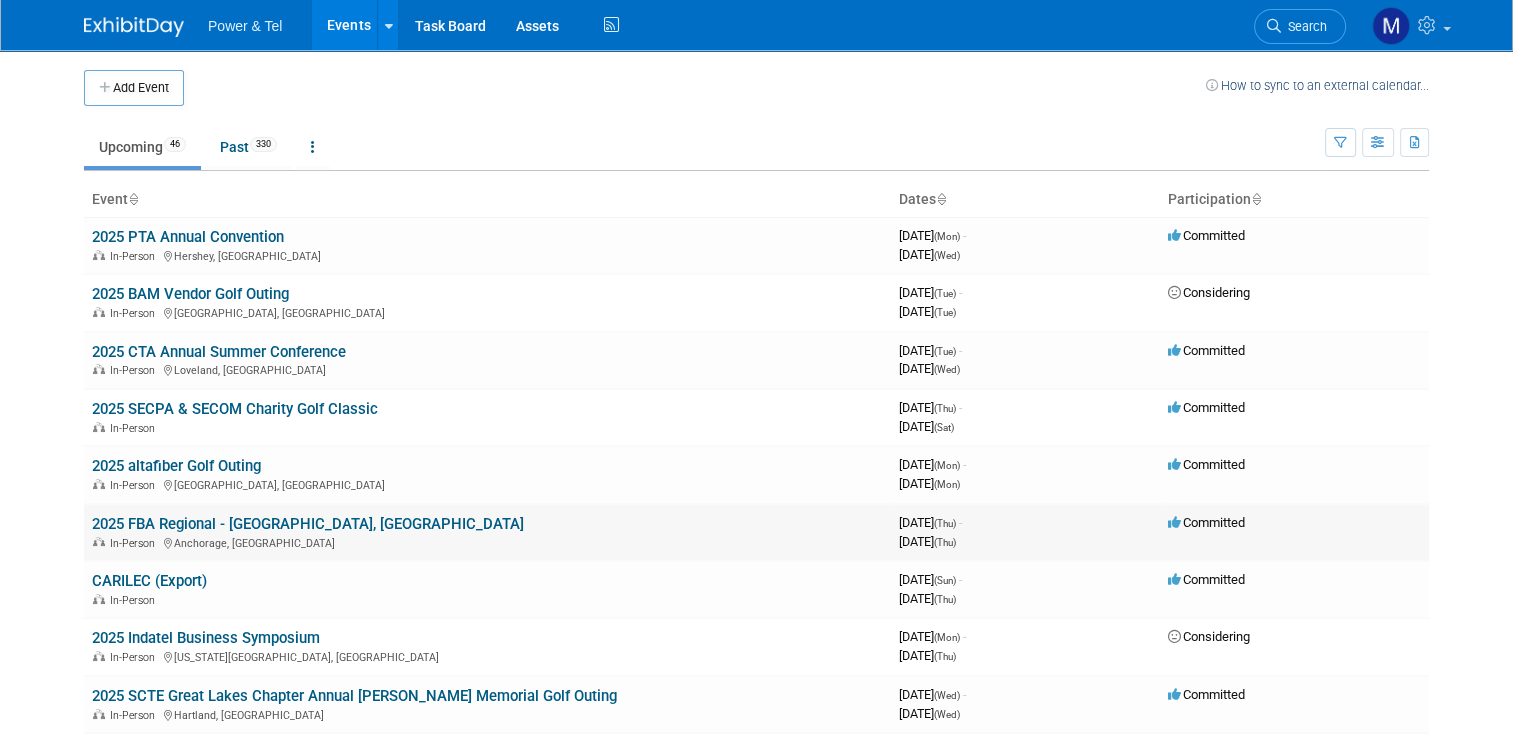 click on "2025 FBA Regional - Anchorage, AK
In-Person
Anchorage, AK" at bounding box center (487, 532) 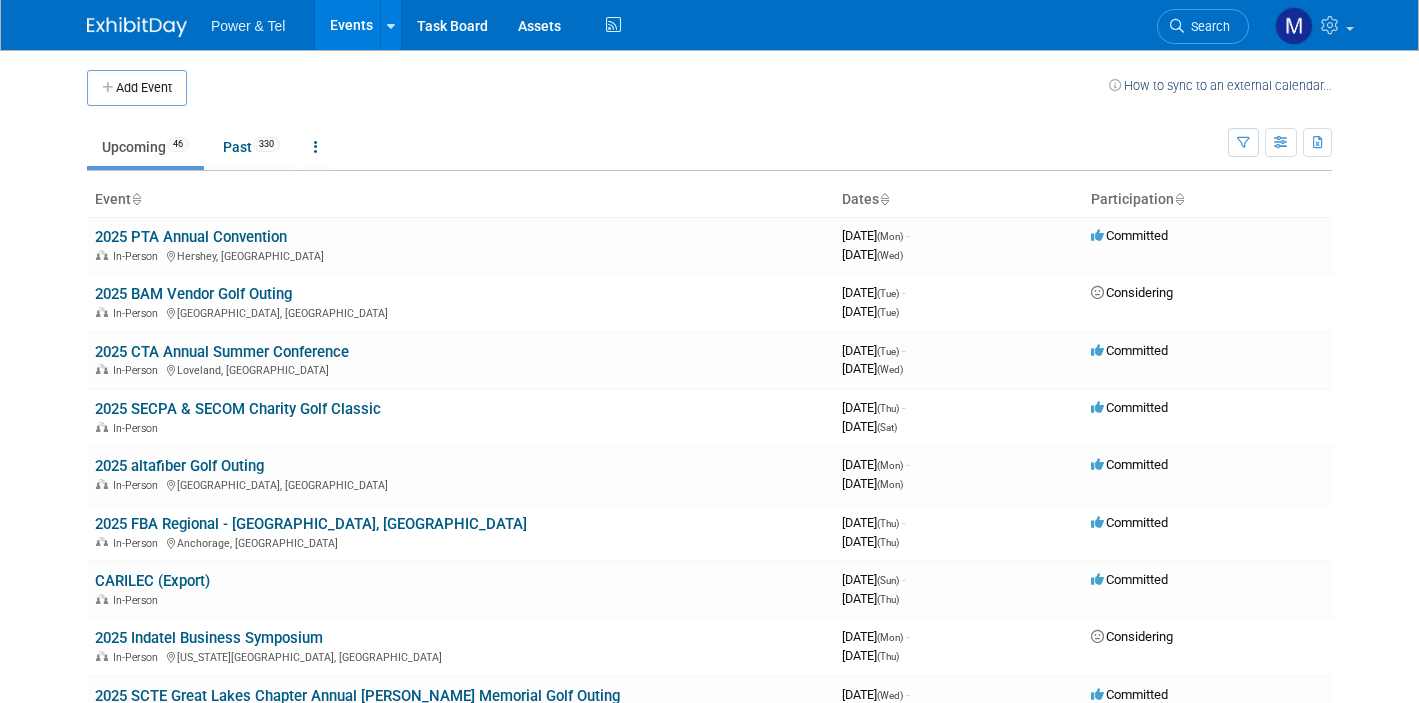 scroll, scrollTop: 0, scrollLeft: 0, axis: both 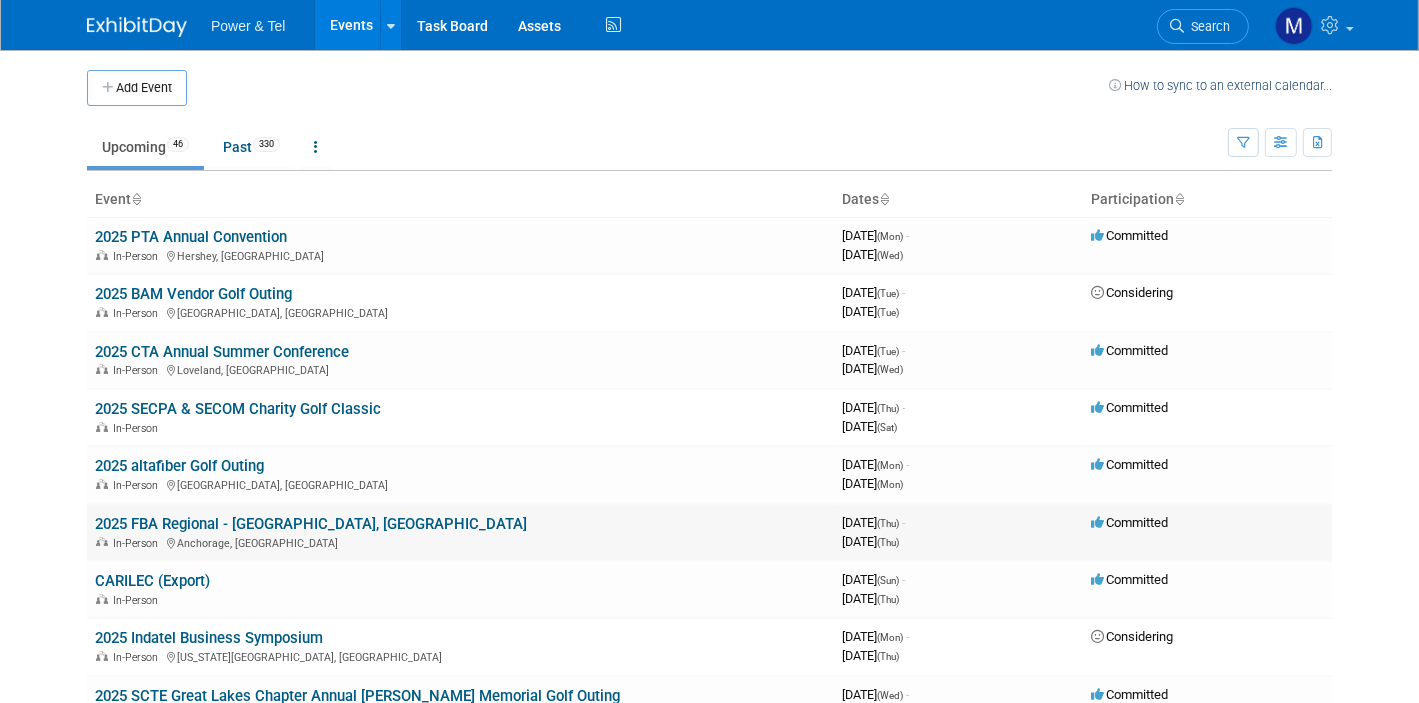 drag, startPoint x: 1349, startPoint y: 518, endPoint x: 1332, endPoint y: 522, distance: 17.464249 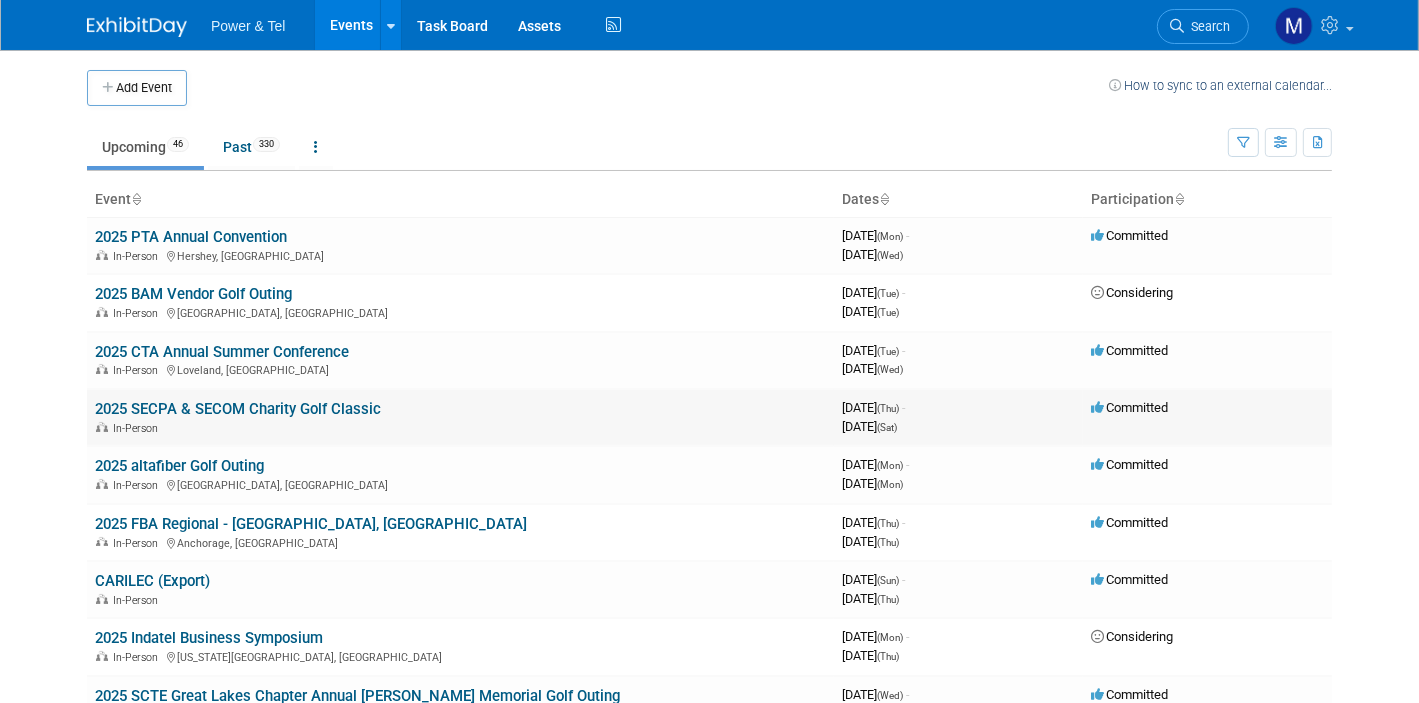 drag, startPoint x: 1156, startPoint y: 379, endPoint x: 1136, endPoint y: 391, distance: 23.323807 